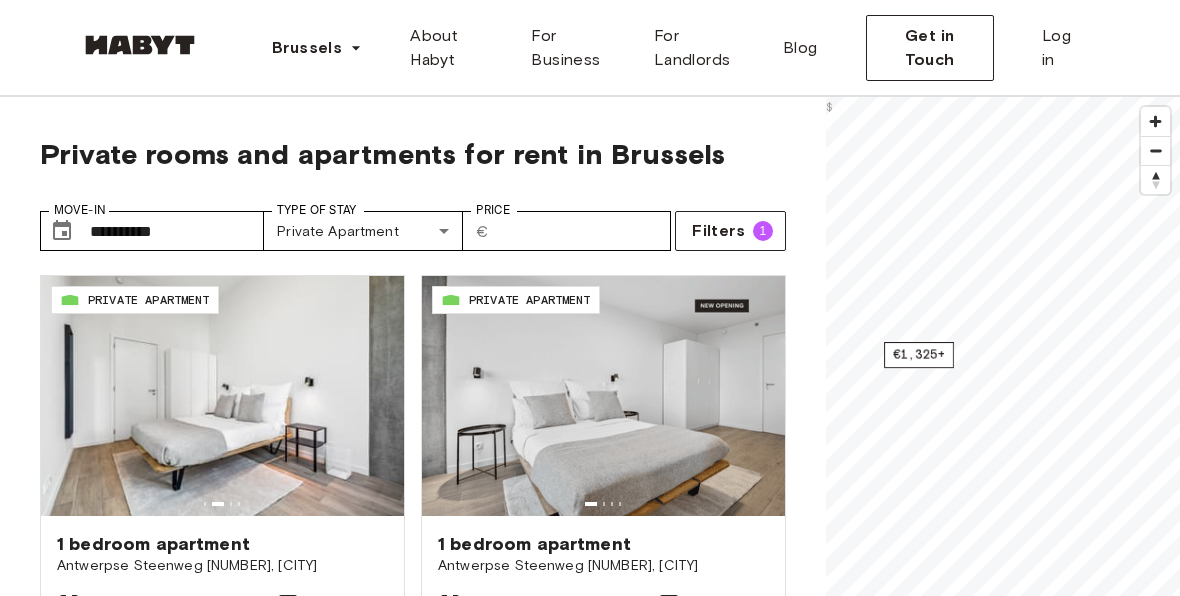 scroll, scrollTop: 119, scrollLeft: 0, axis: vertical 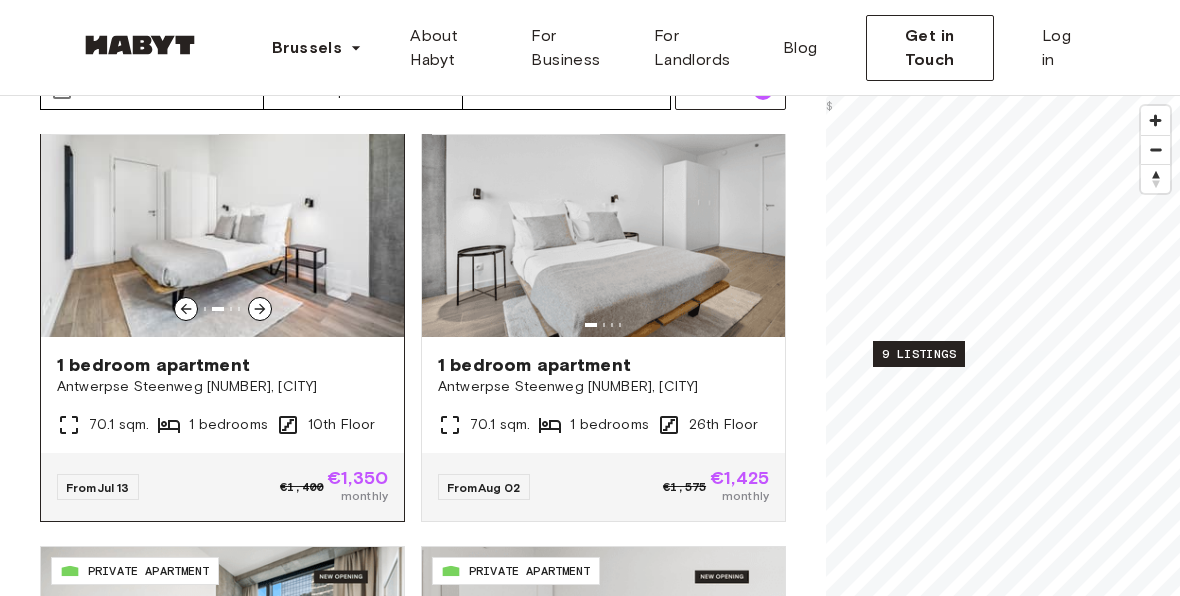 click at bounding box center (260, 309) 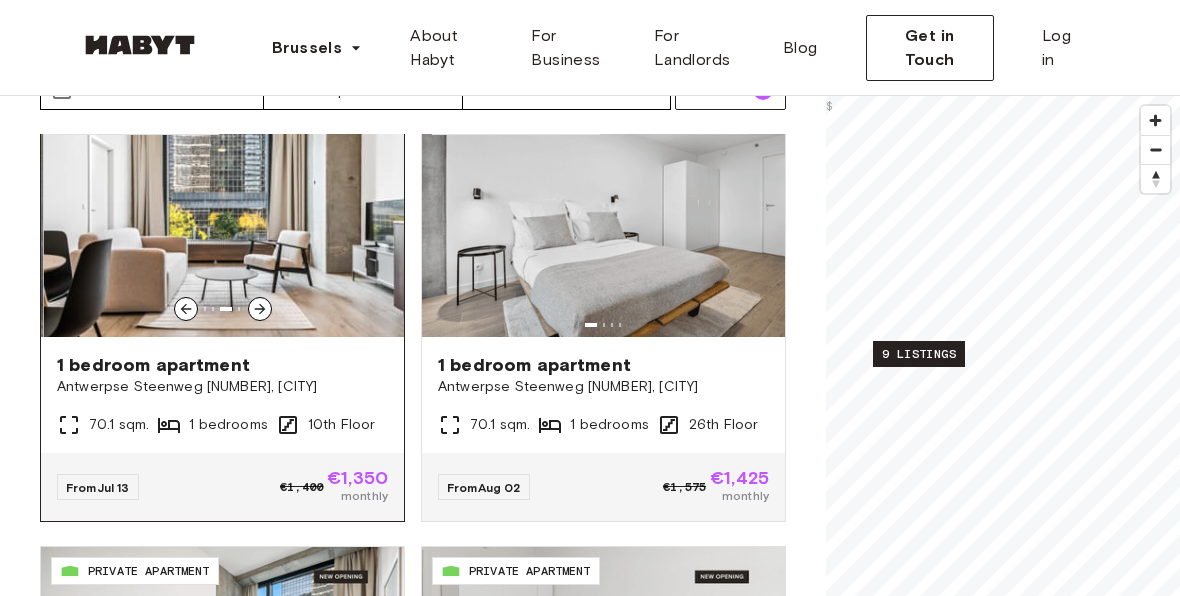 click at bounding box center (260, 309) 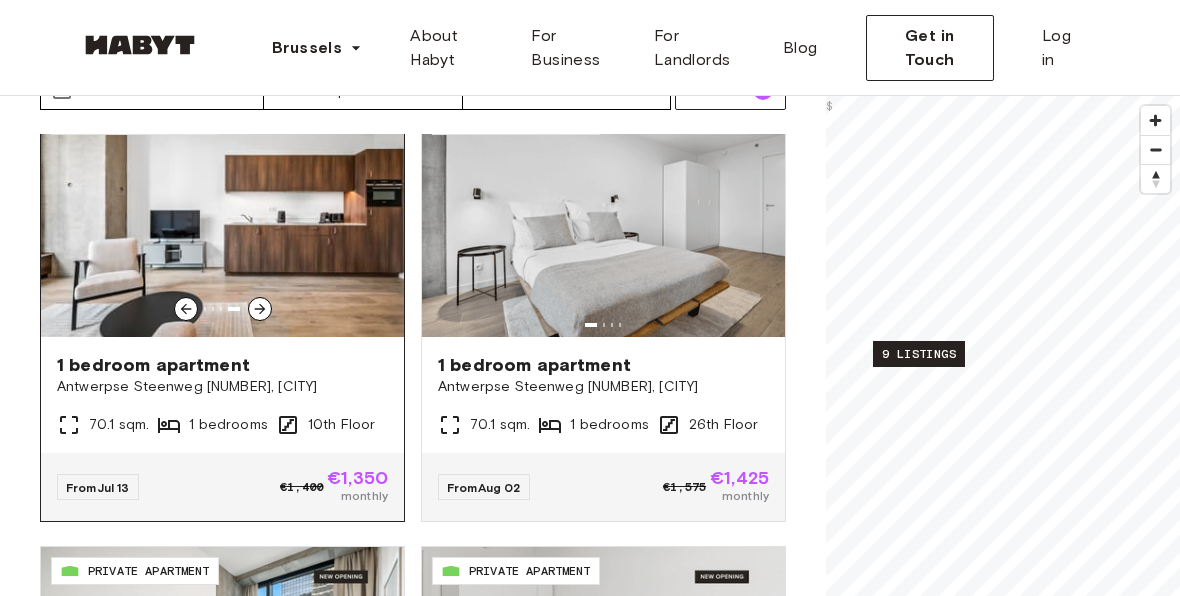 click at bounding box center [260, 309] 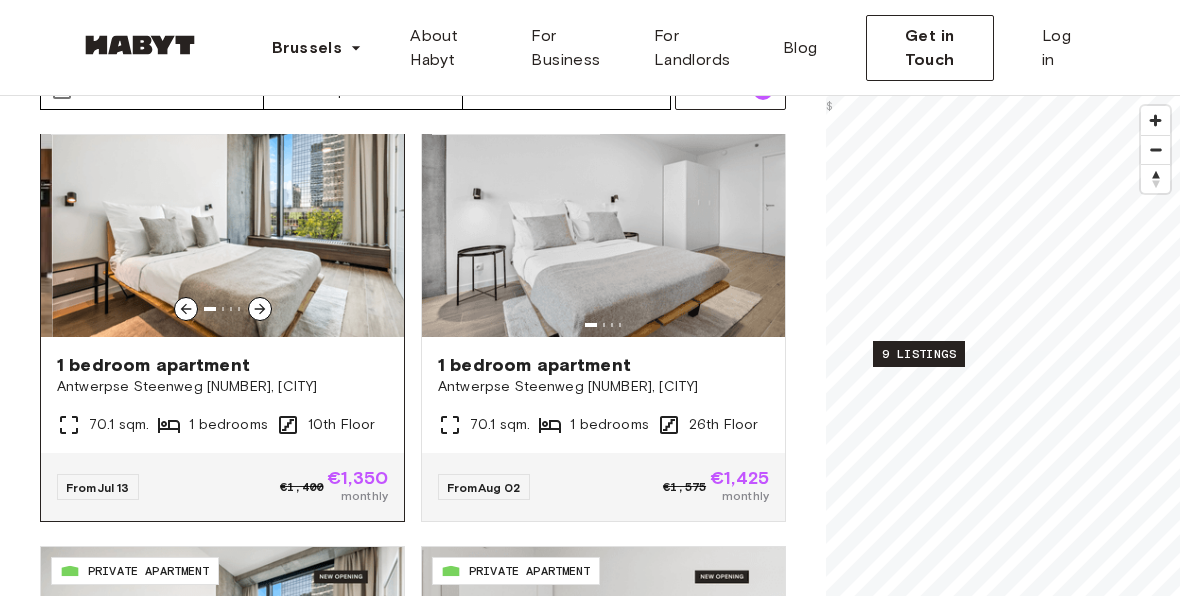 click at bounding box center [260, 309] 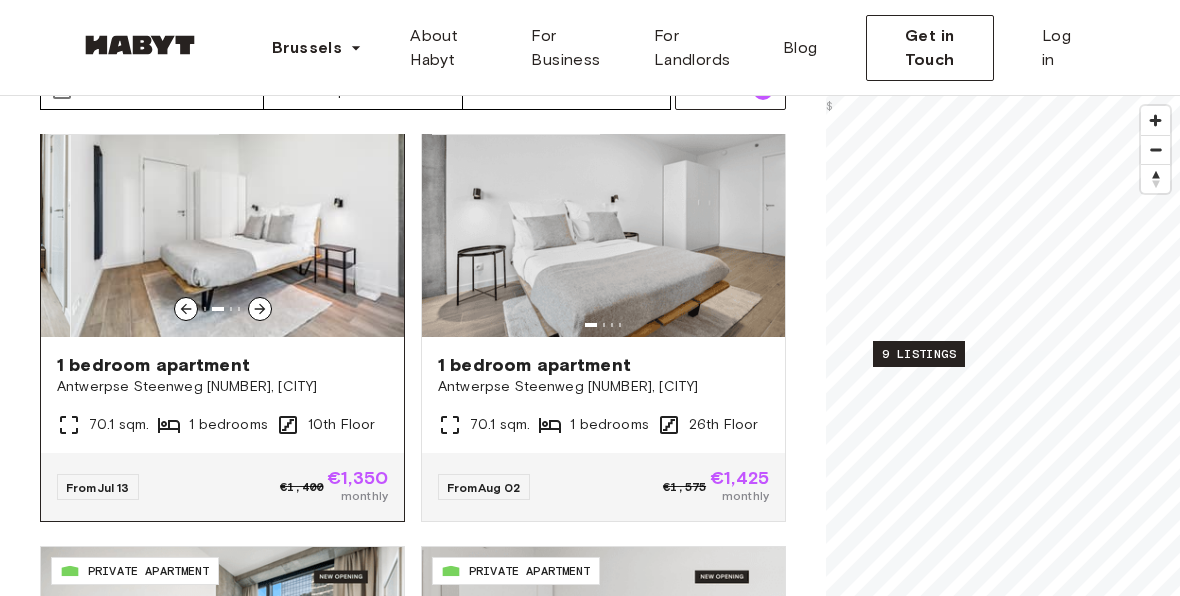 click at bounding box center [260, 309] 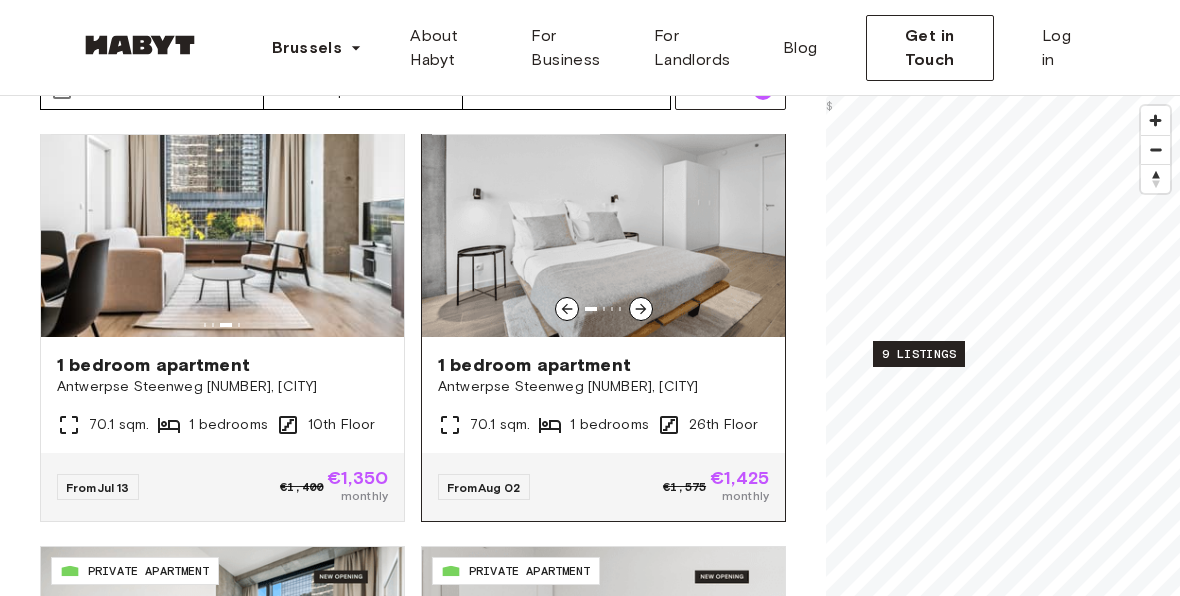 click at bounding box center [603, 217] 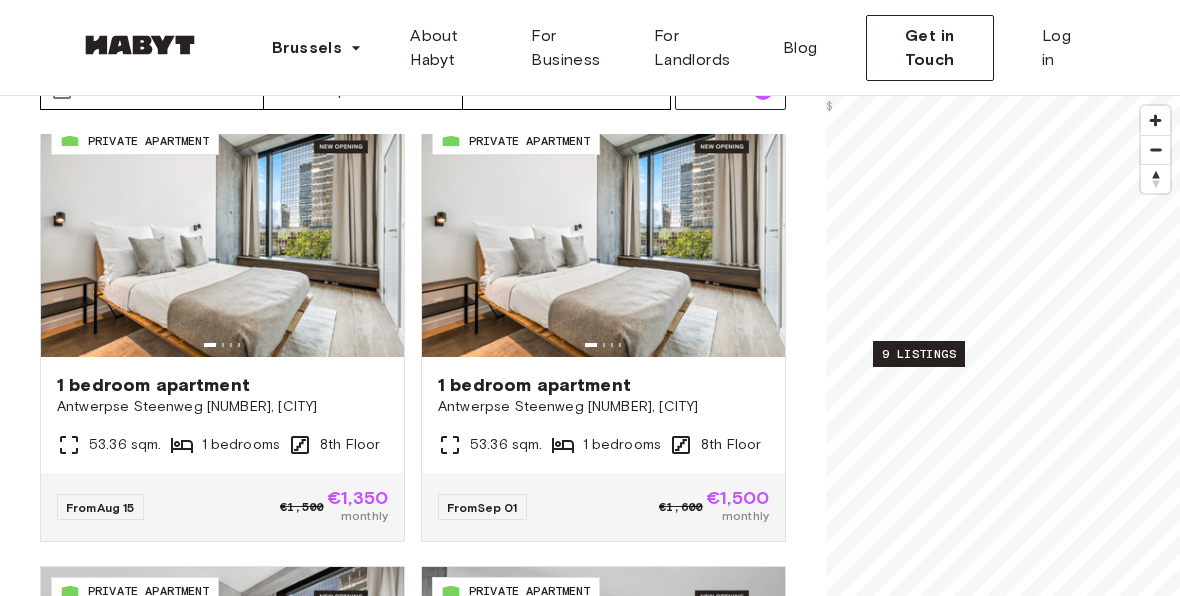 scroll, scrollTop: 1682, scrollLeft: 0, axis: vertical 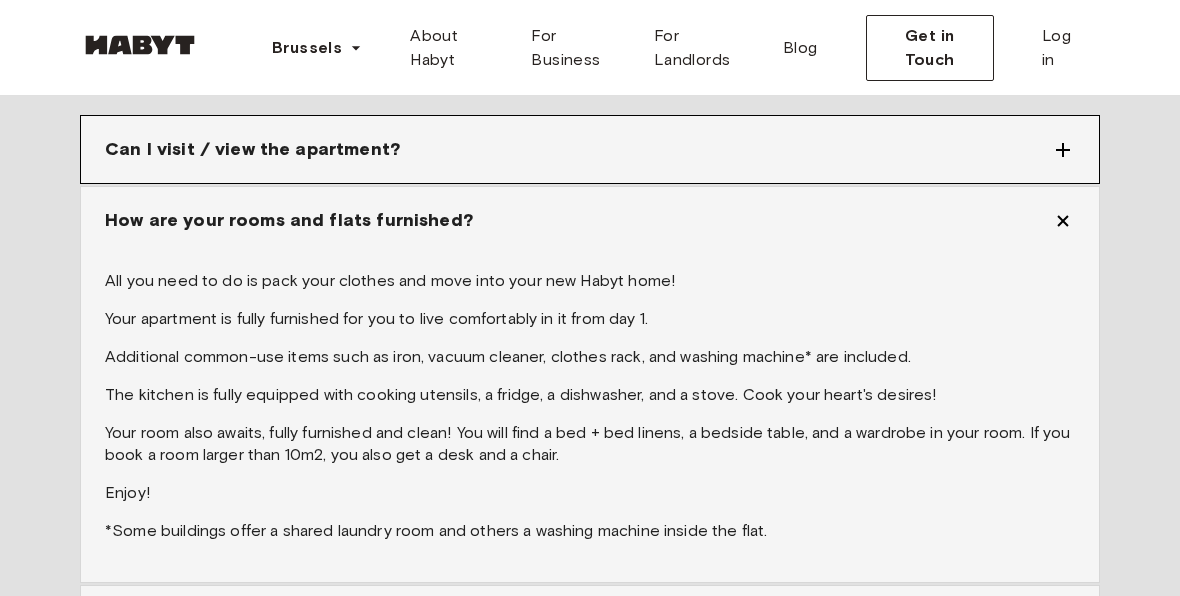 click on "Can I visit / view the apartment?" at bounding box center [590, 149] 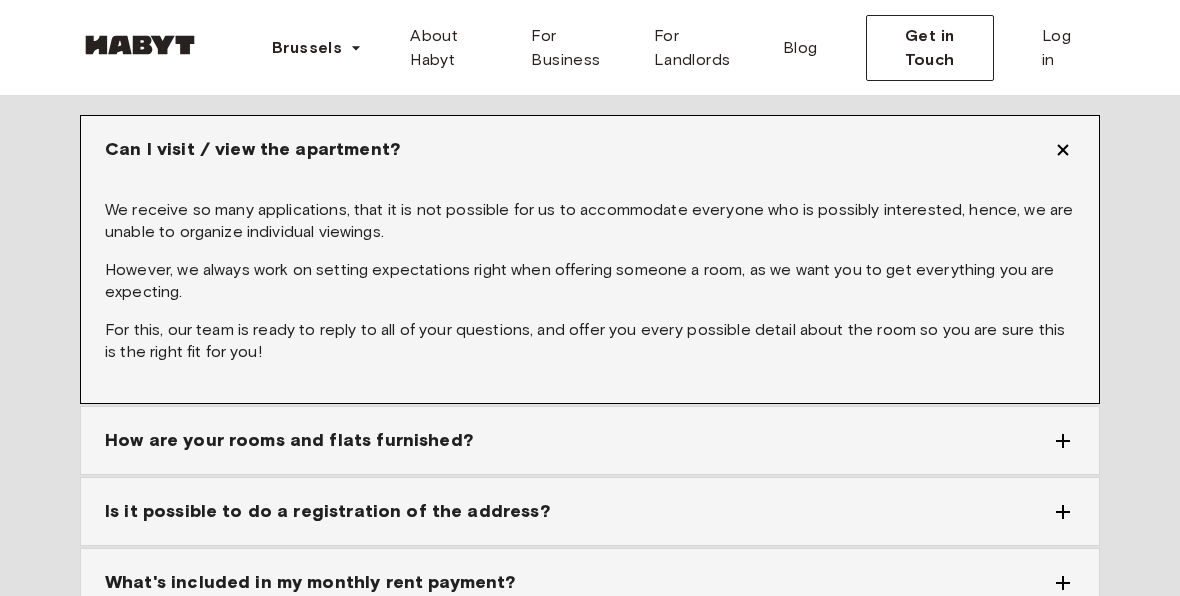 click on "Can I visit / view the apartment?" at bounding box center (578, 149) 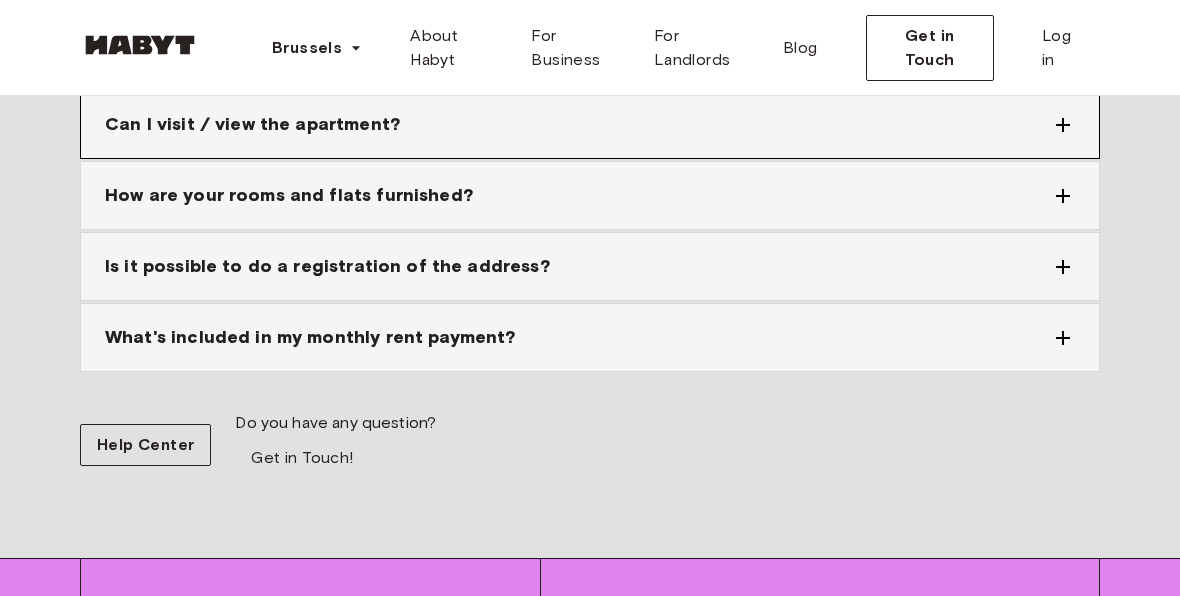 scroll, scrollTop: 2476, scrollLeft: 0, axis: vertical 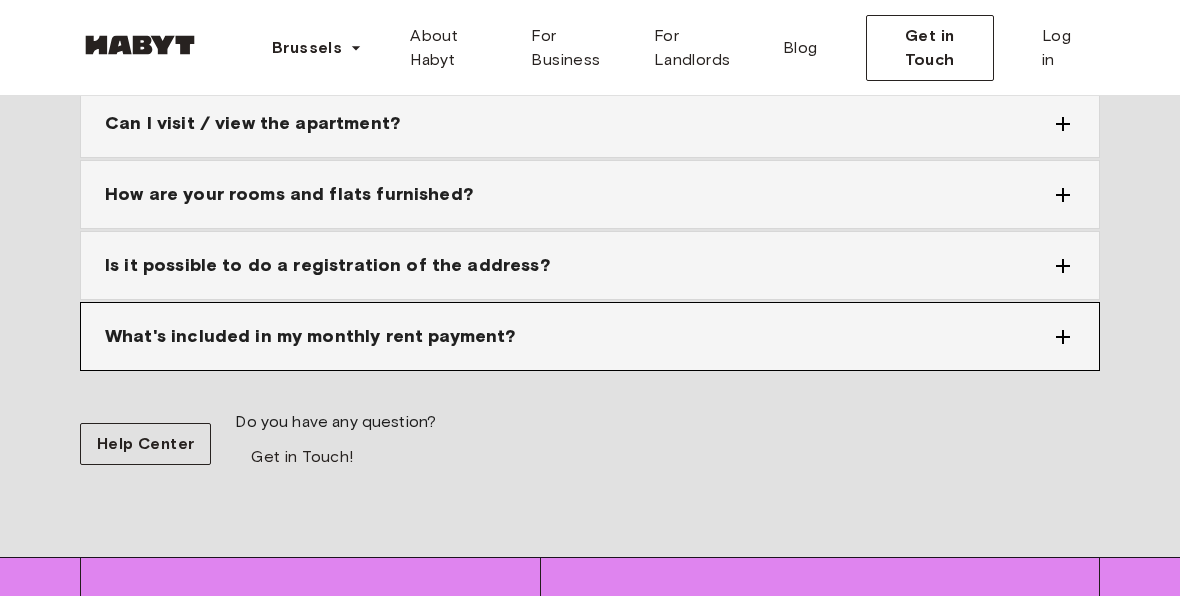 click on "What's included in my monthly rent payment?" at bounding box center [578, 336] 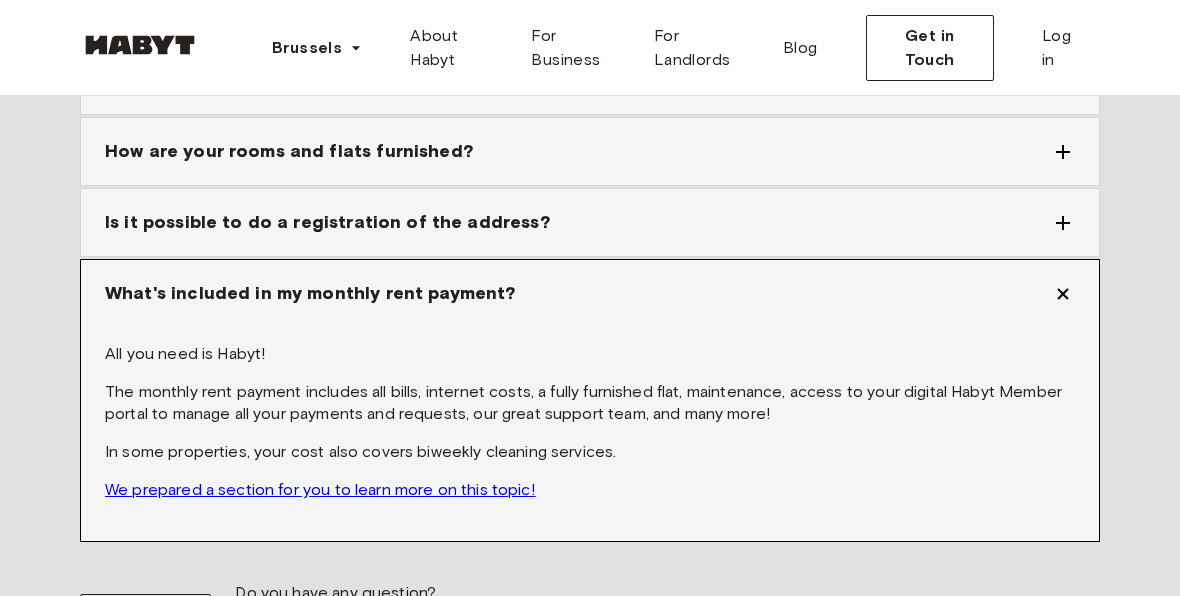 scroll, scrollTop: 2520, scrollLeft: 0, axis: vertical 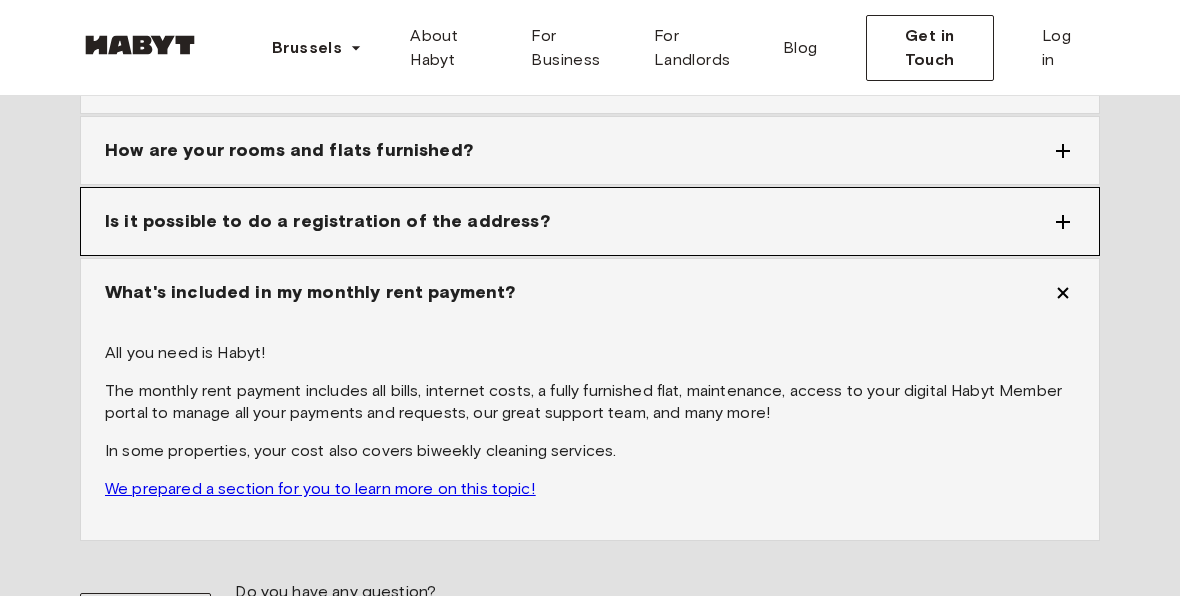 click on "Is it possible to do a registration of the address?" at bounding box center [578, 221] 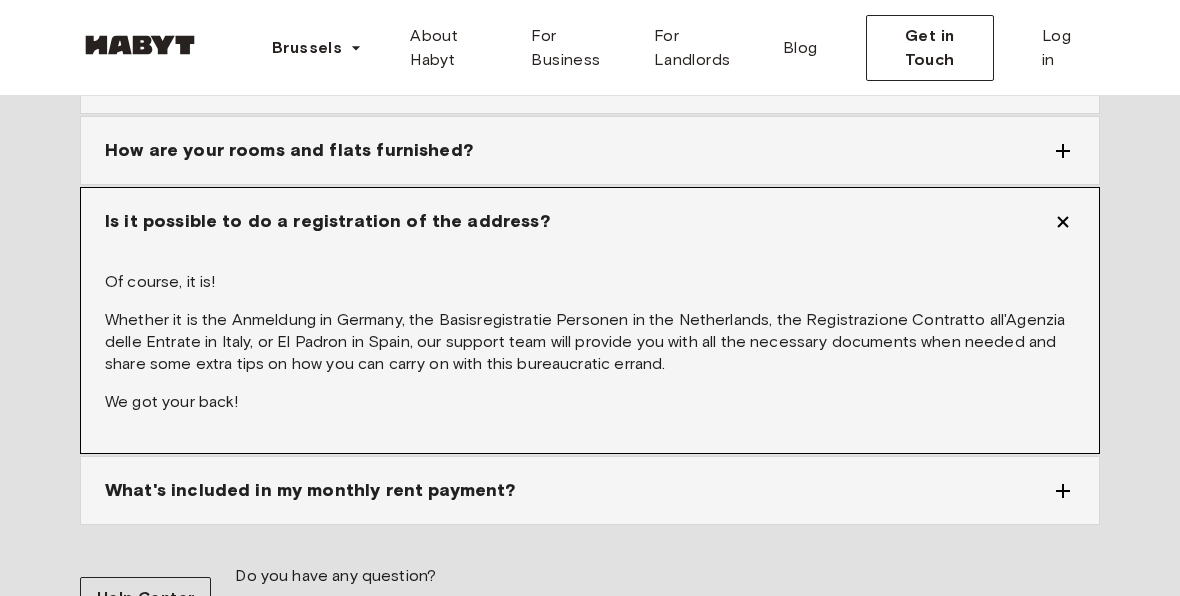 click on "Is it possible to do a registration of the address?" at bounding box center (578, 221) 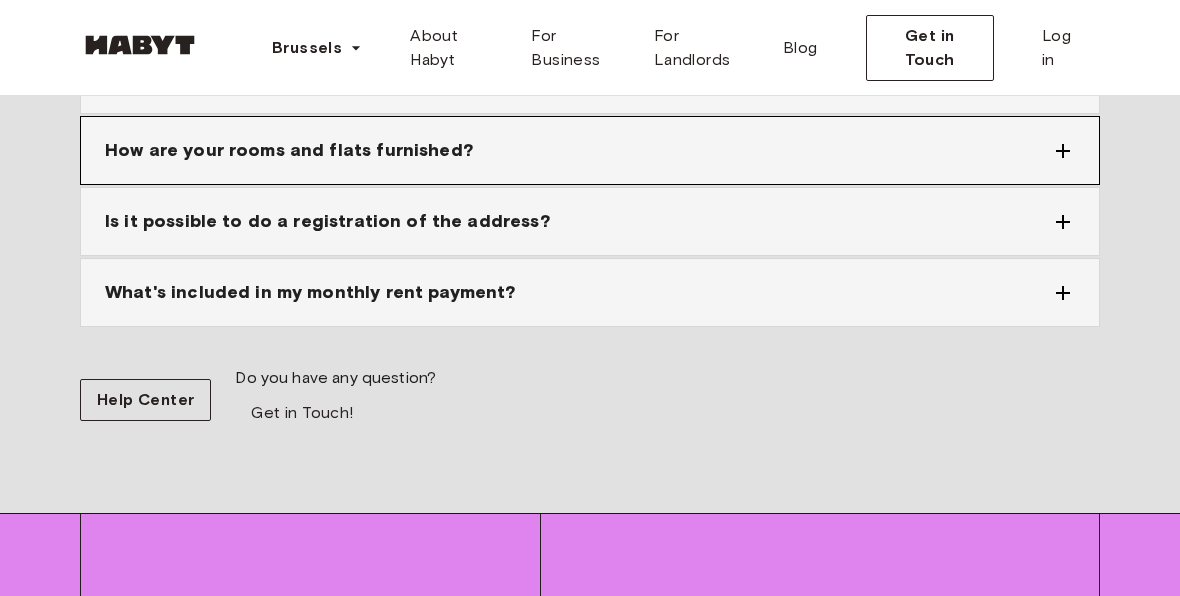 click on "How are your rooms and flats furnished?" at bounding box center [578, 150] 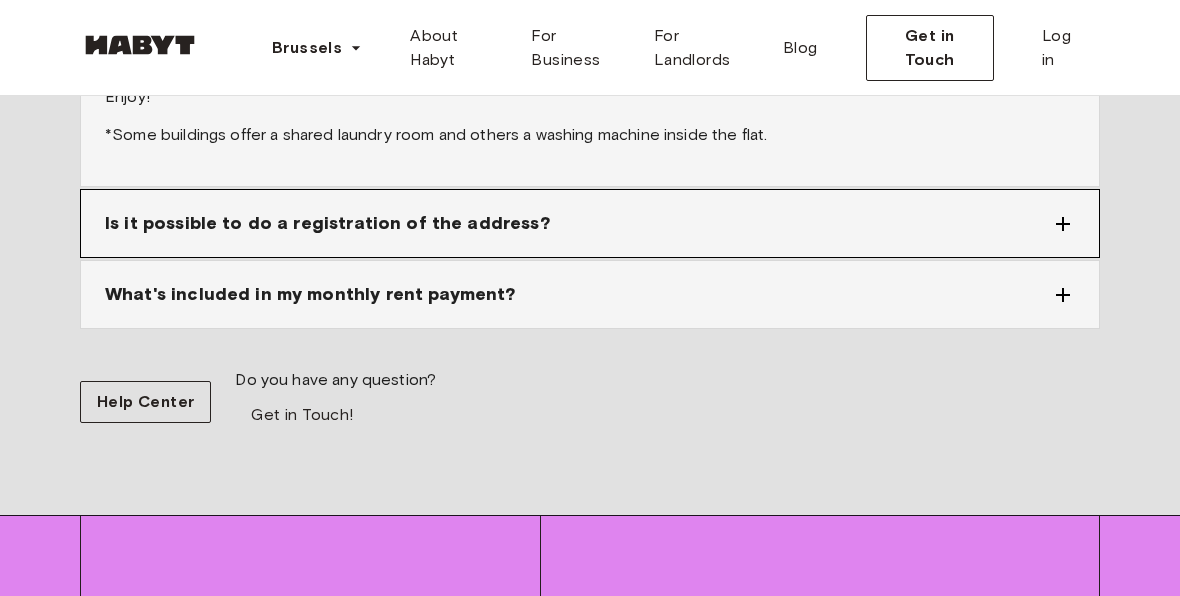 scroll, scrollTop: 2836, scrollLeft: 0, axis: vertical 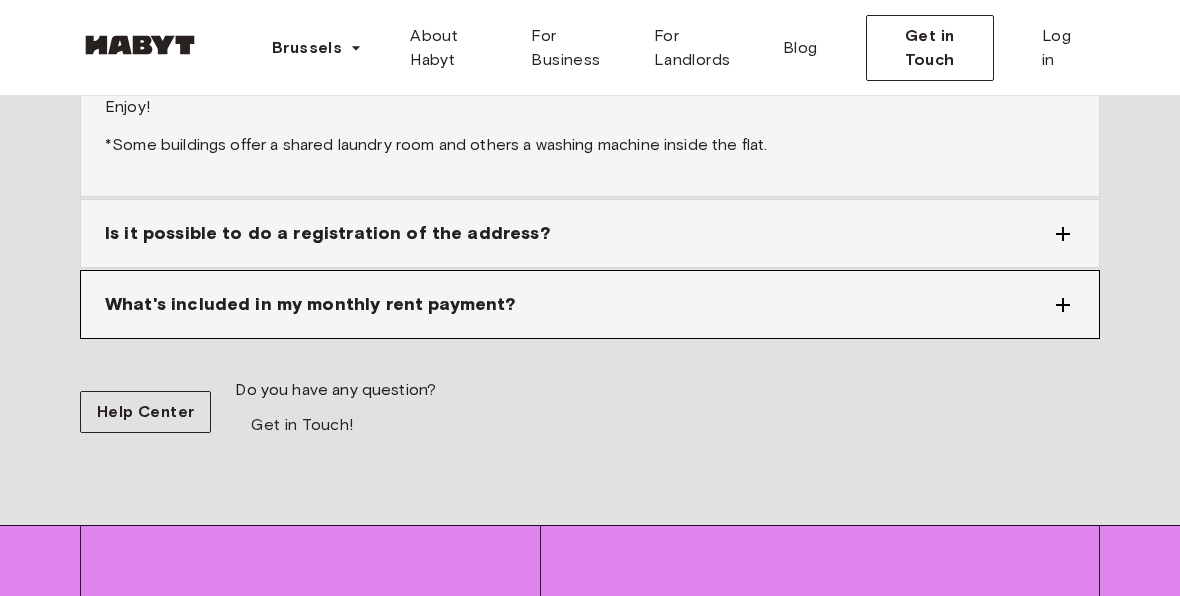 click on "What's included in my monthly rent payment?" at bounding box center (590, 304) 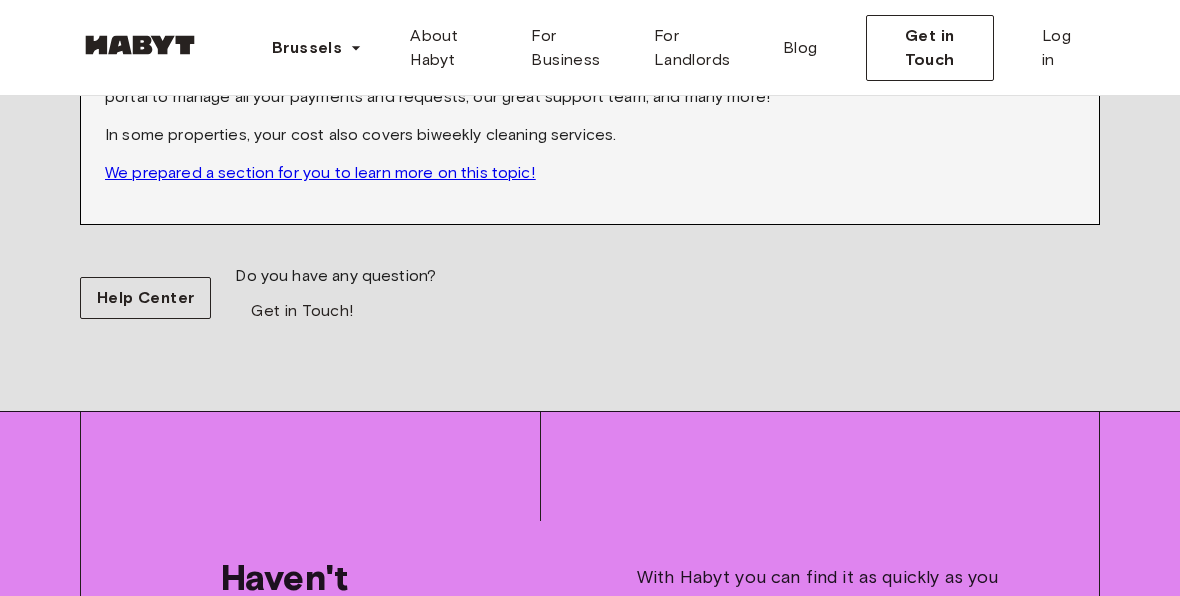 click on "We prepared a section for you to learn more on this topic!" at bounding box center [320, 172] 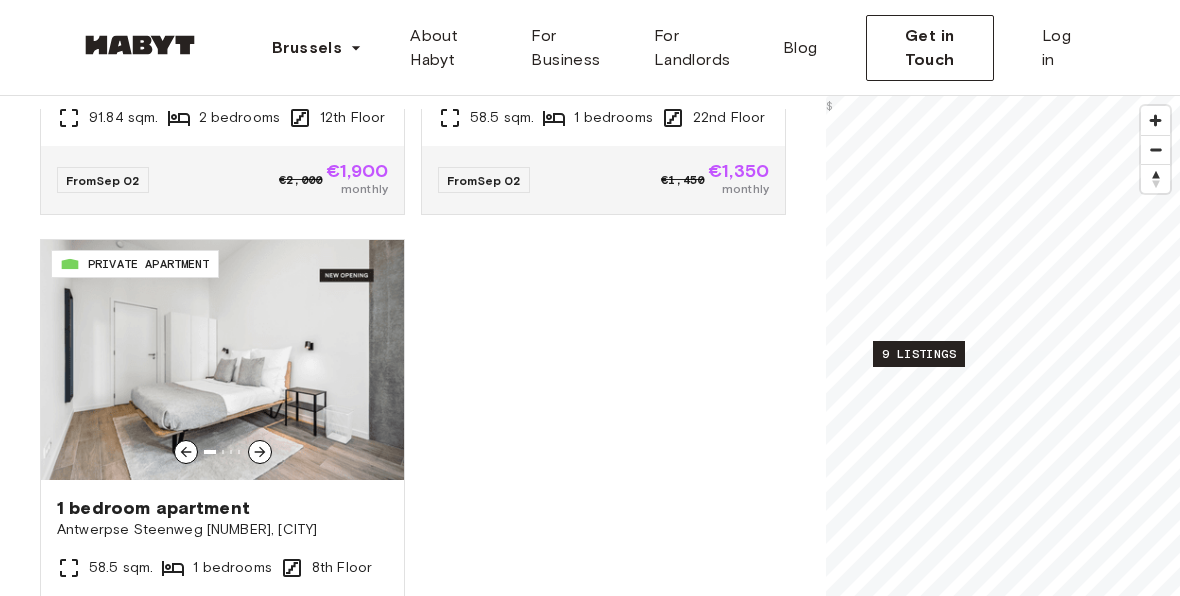 scroll, scrollTop: 303, scrollLeft: 0, axis: vertical 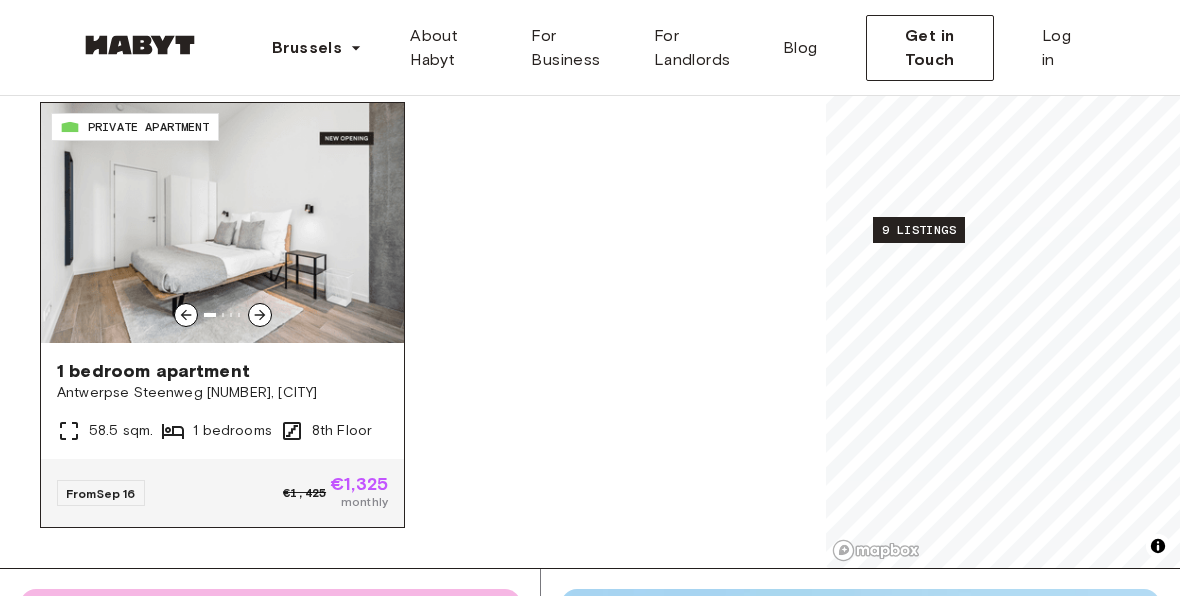 click 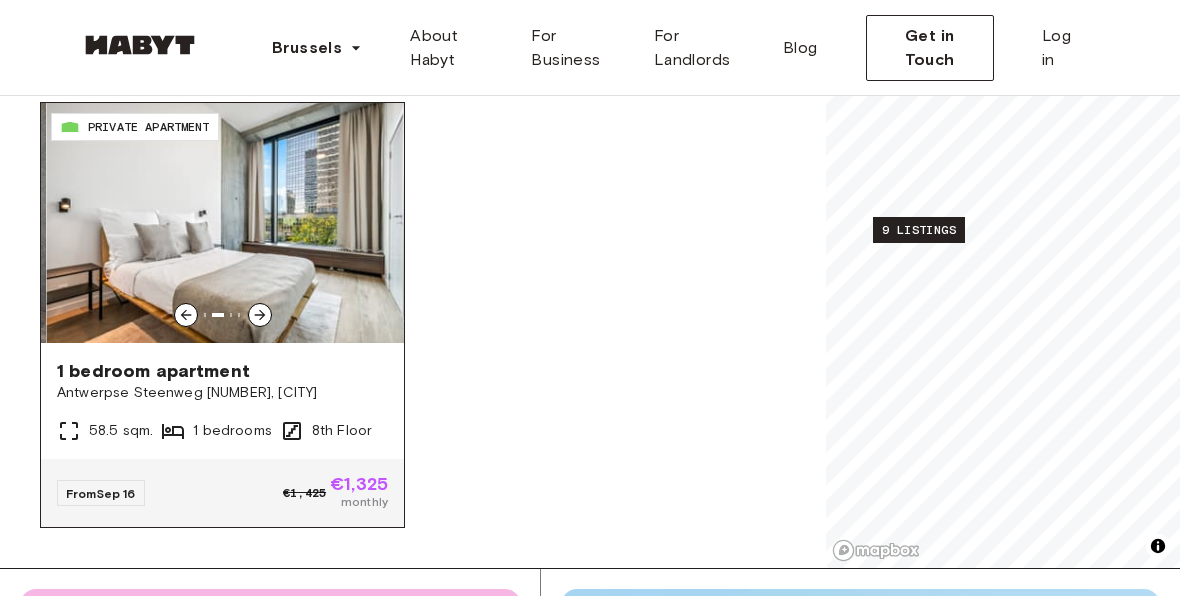 click 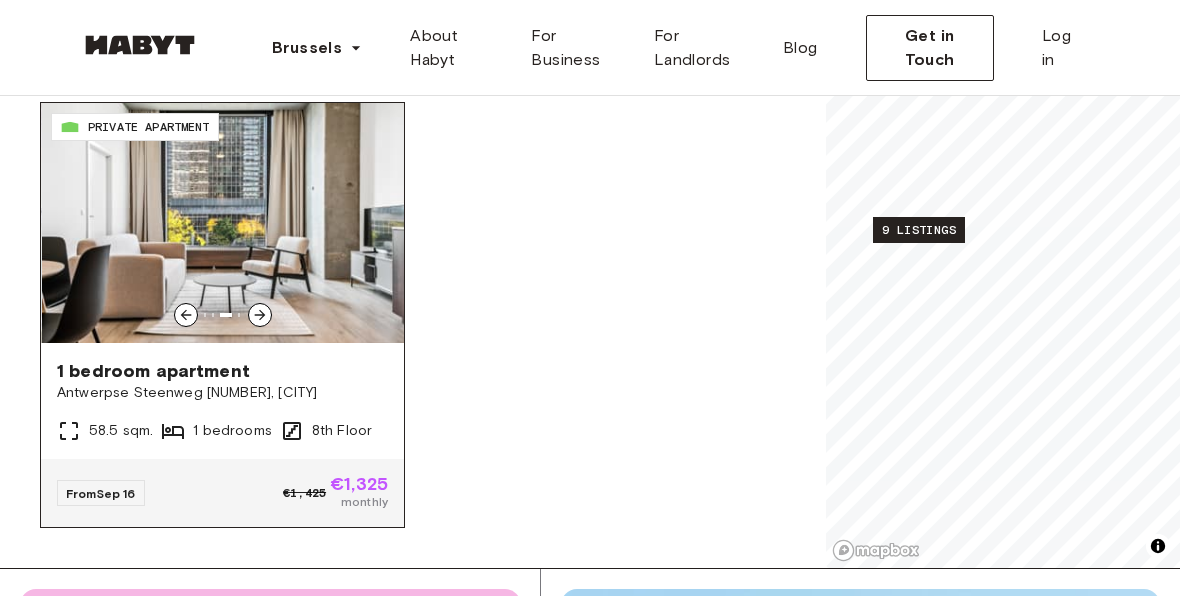 click 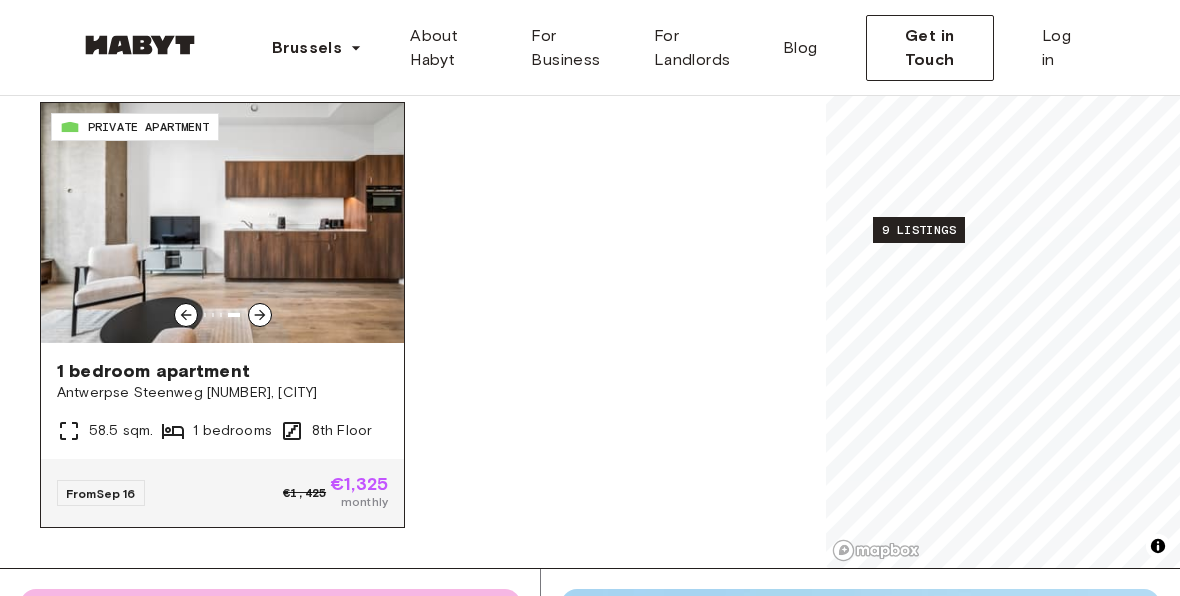 click 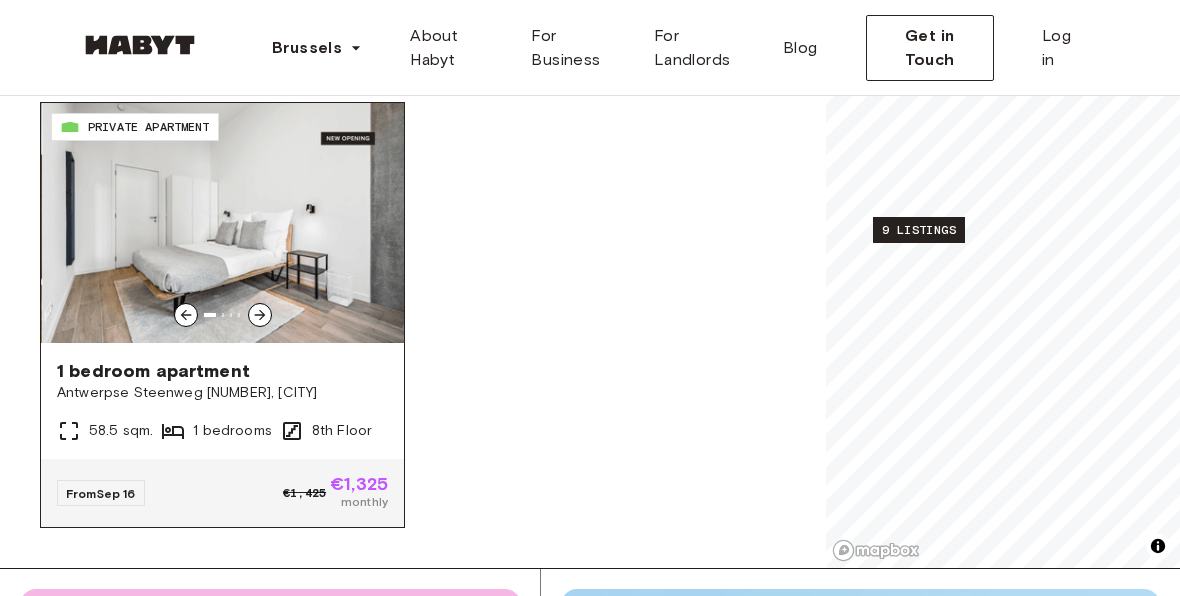 click 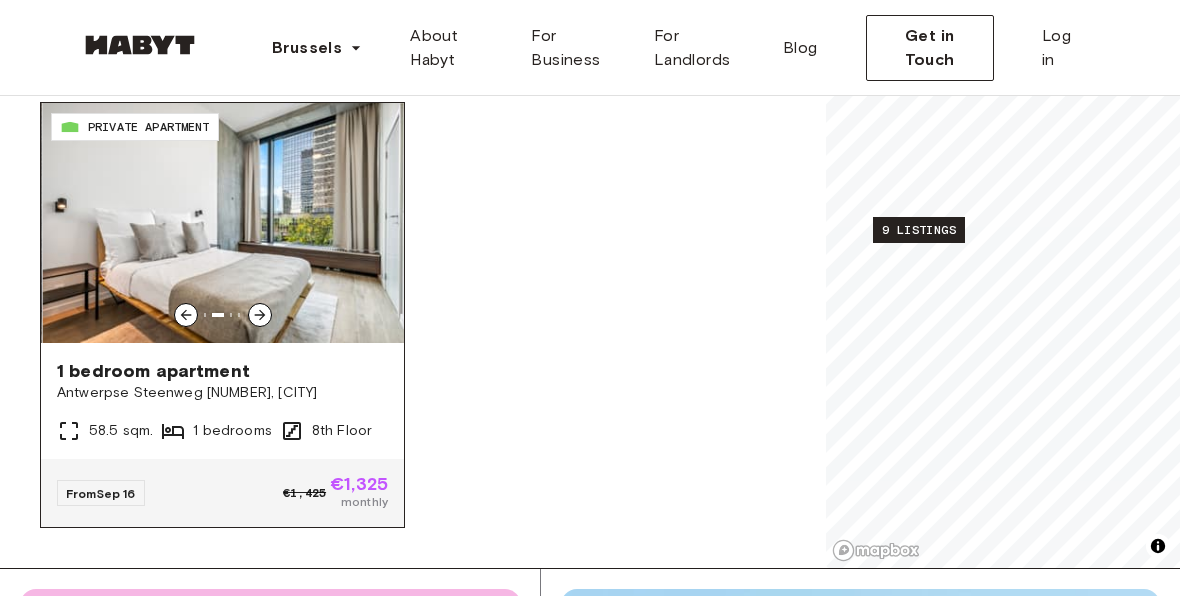 click 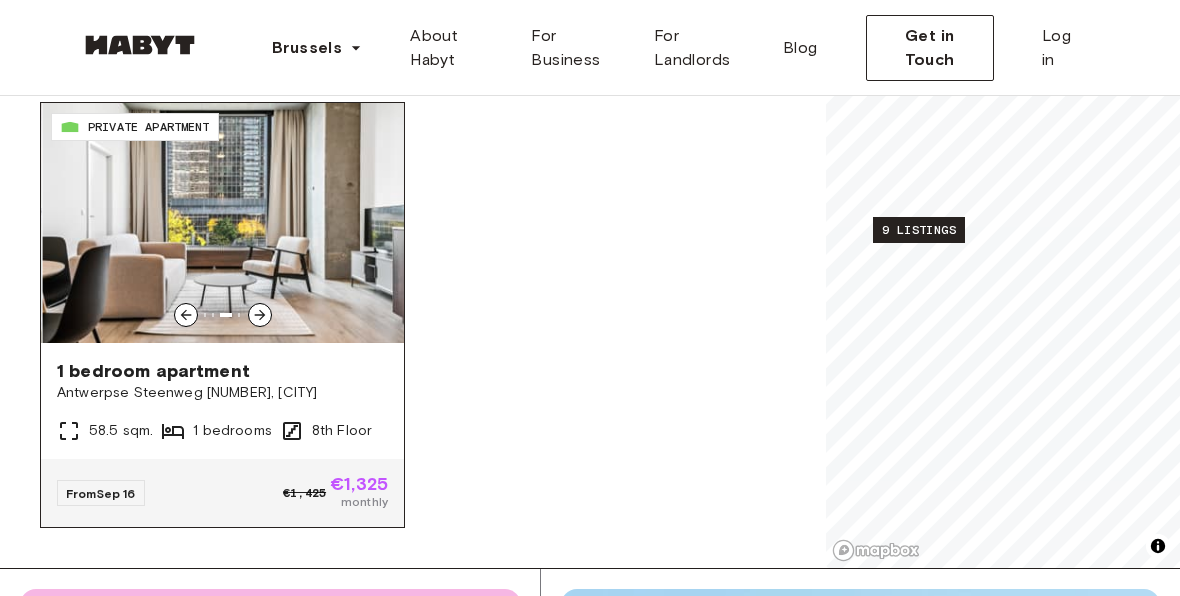 click 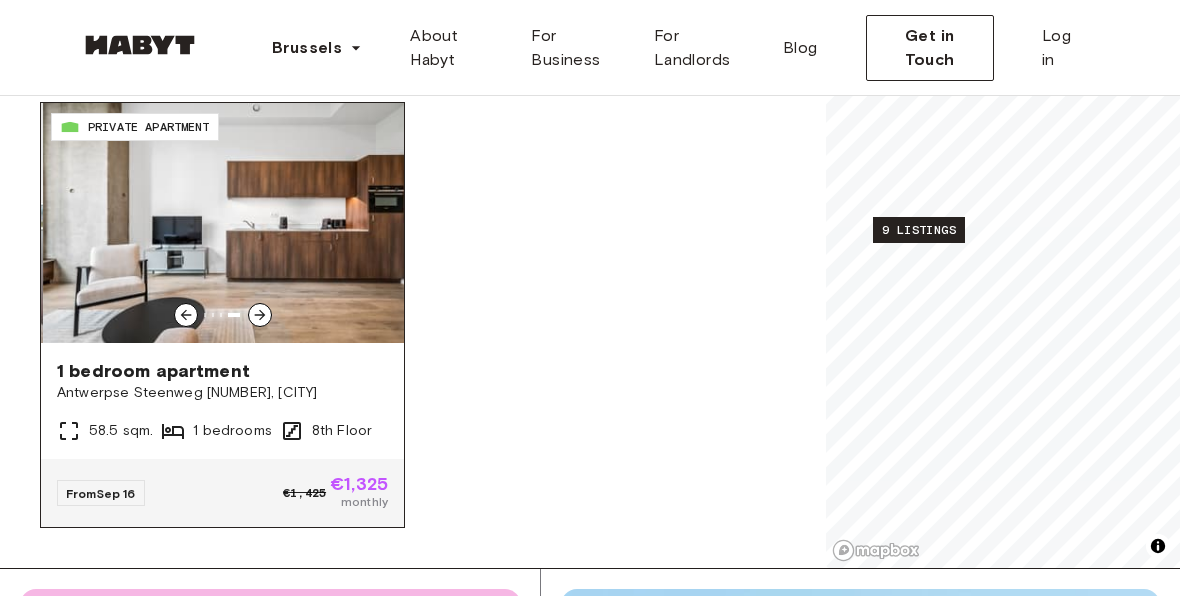 click 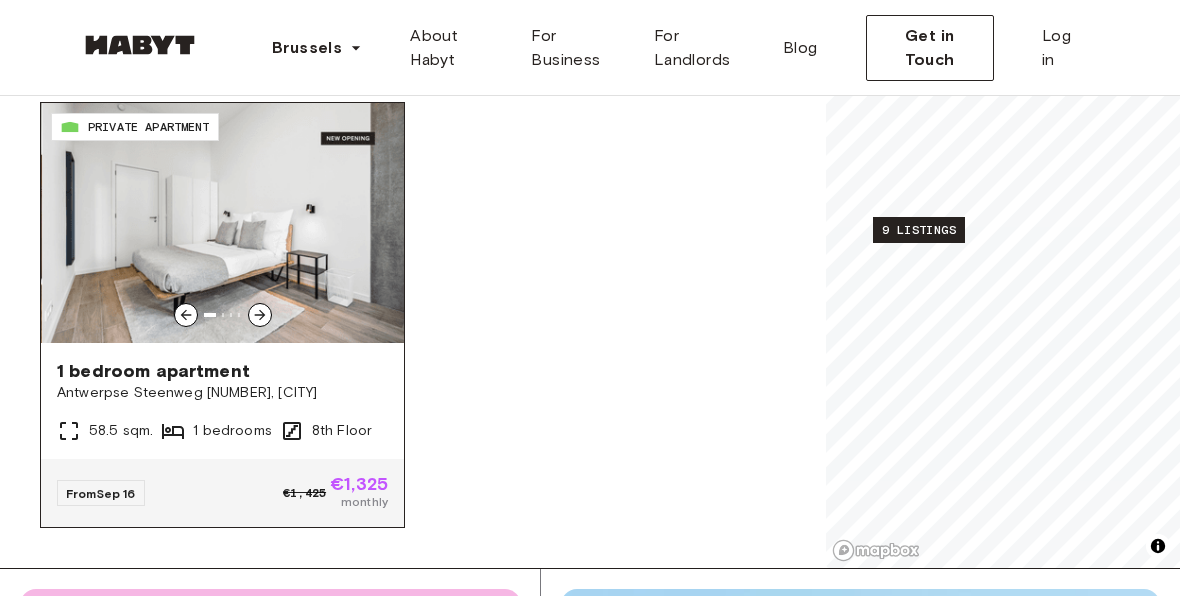 click 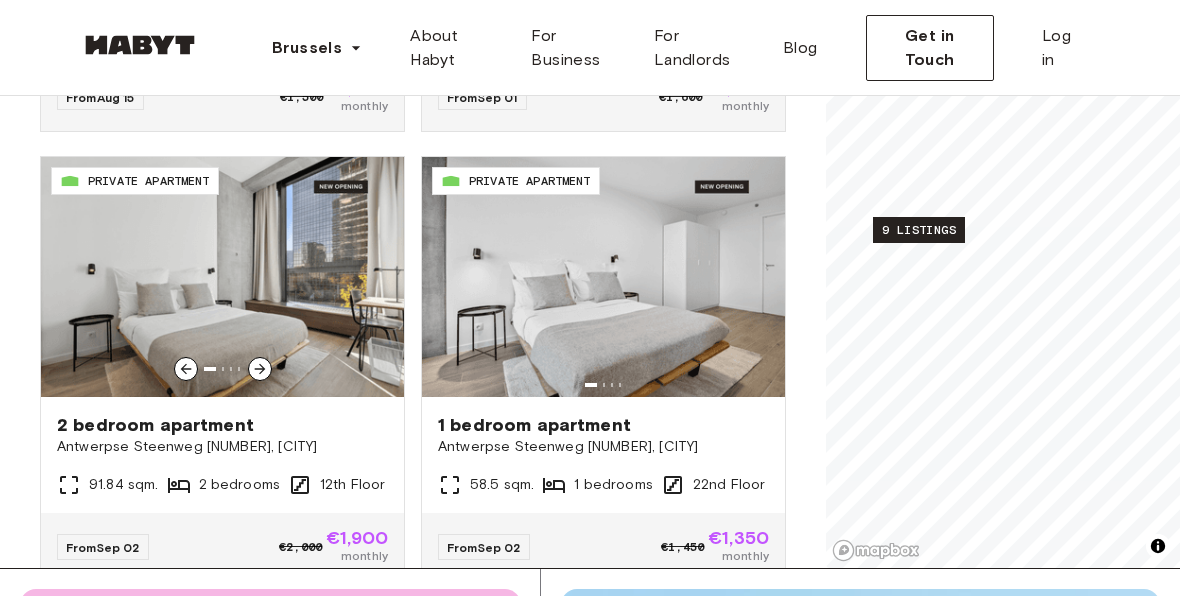 scroll, scrollTop: 1165, scrollLeft: 0, axis: vertical 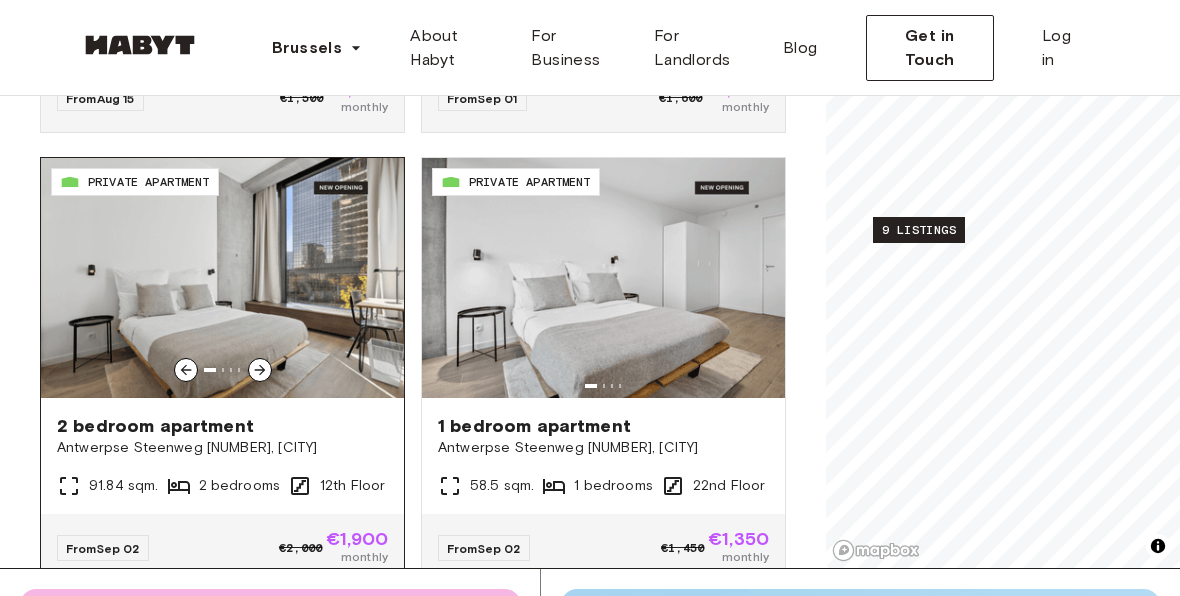 click 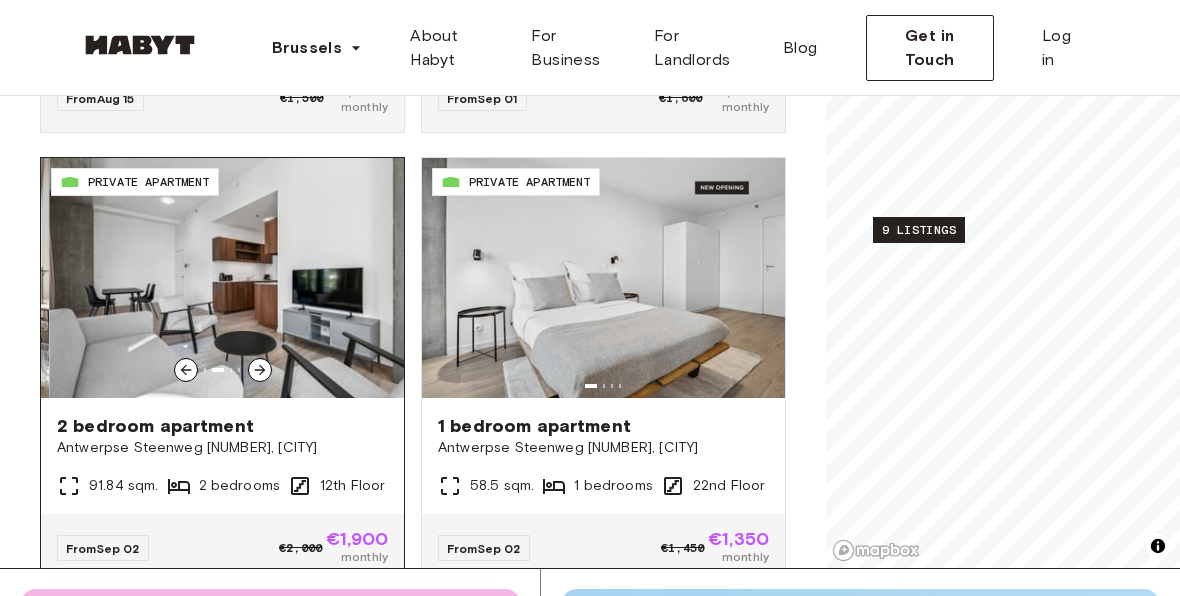 click 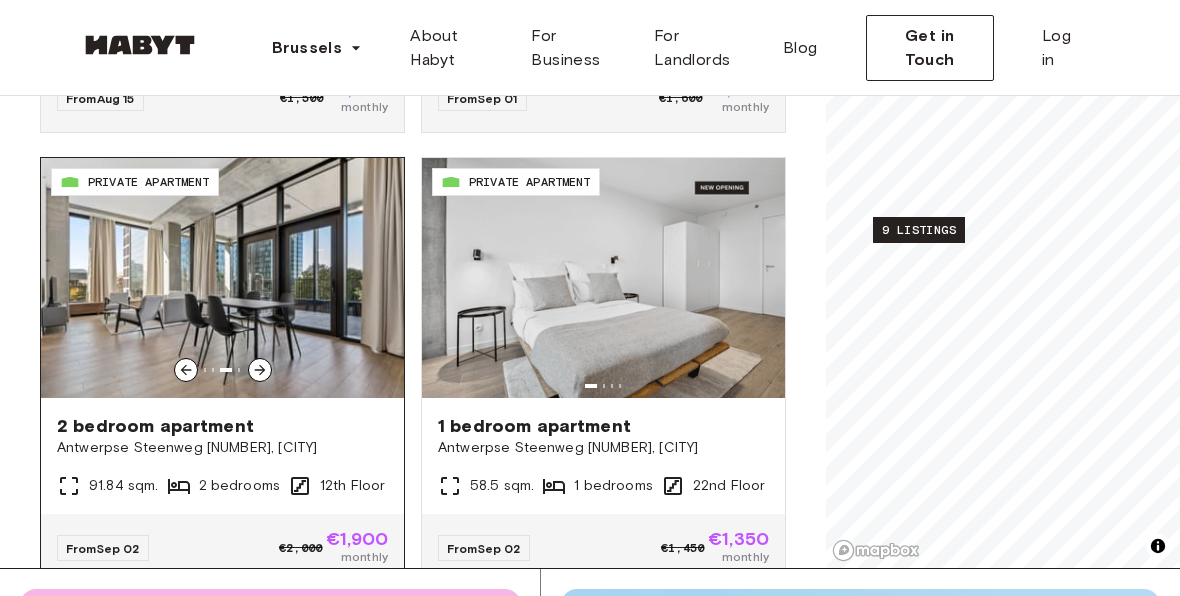 click 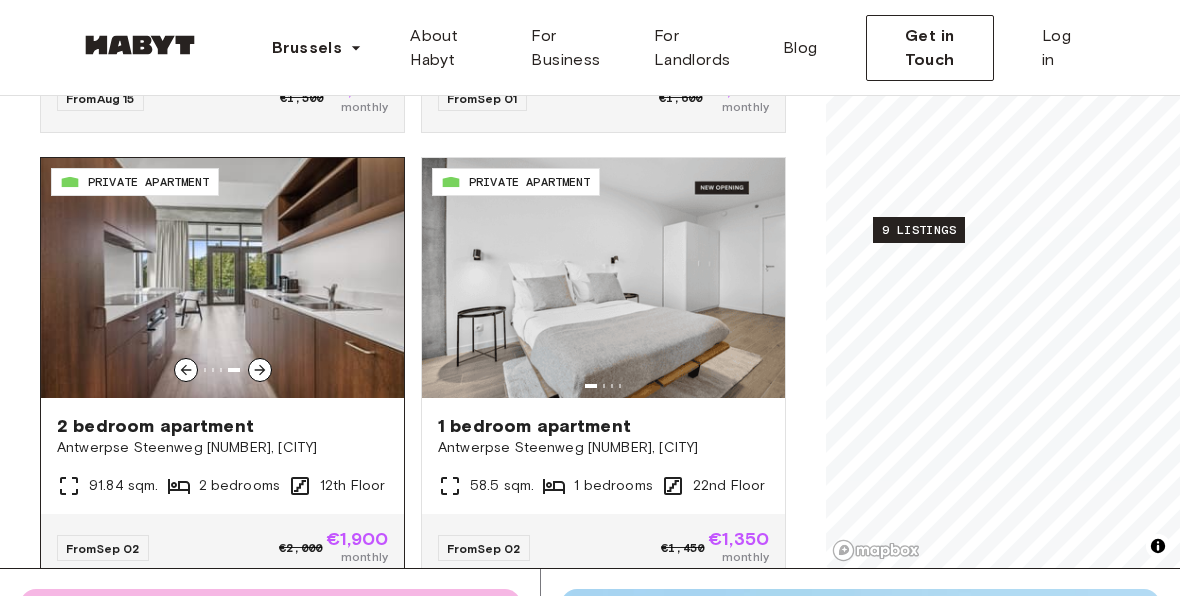 click 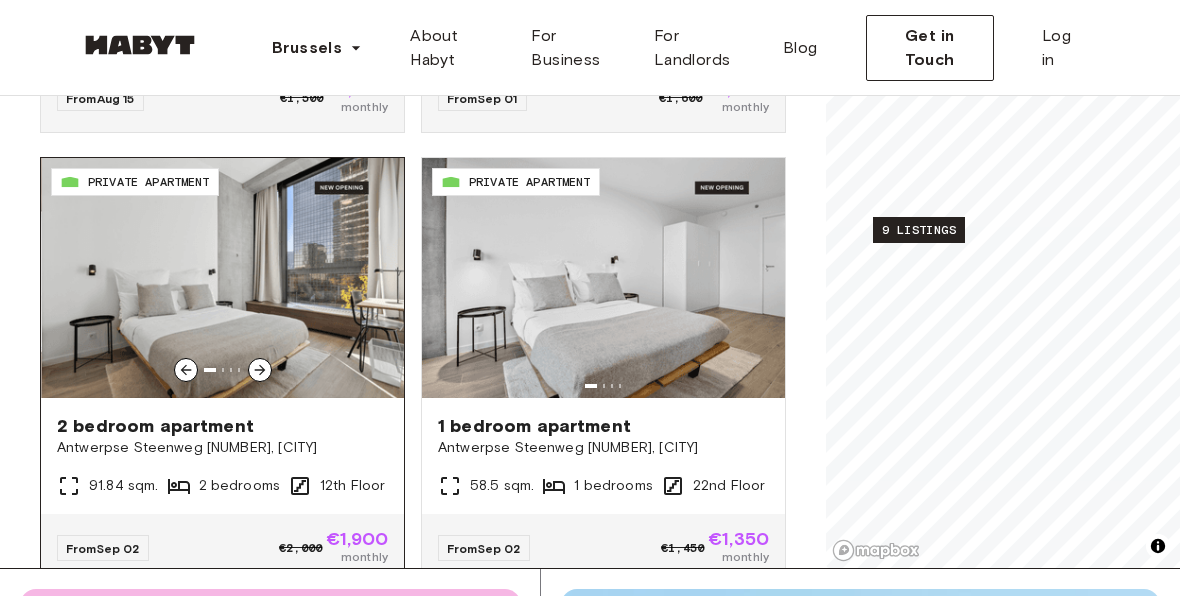 click 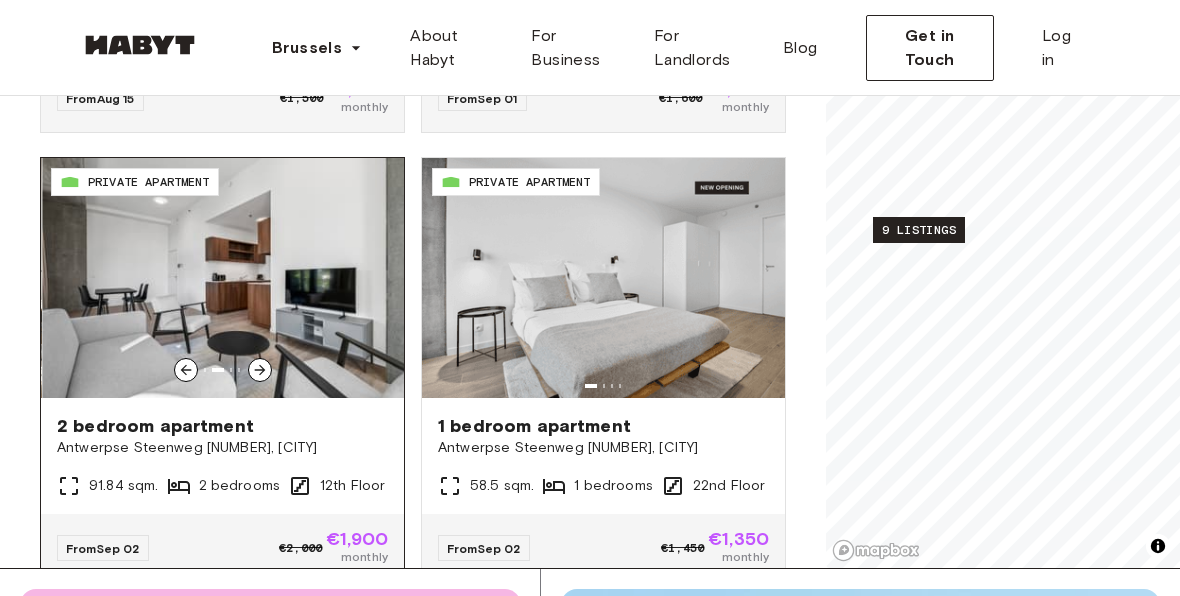 click 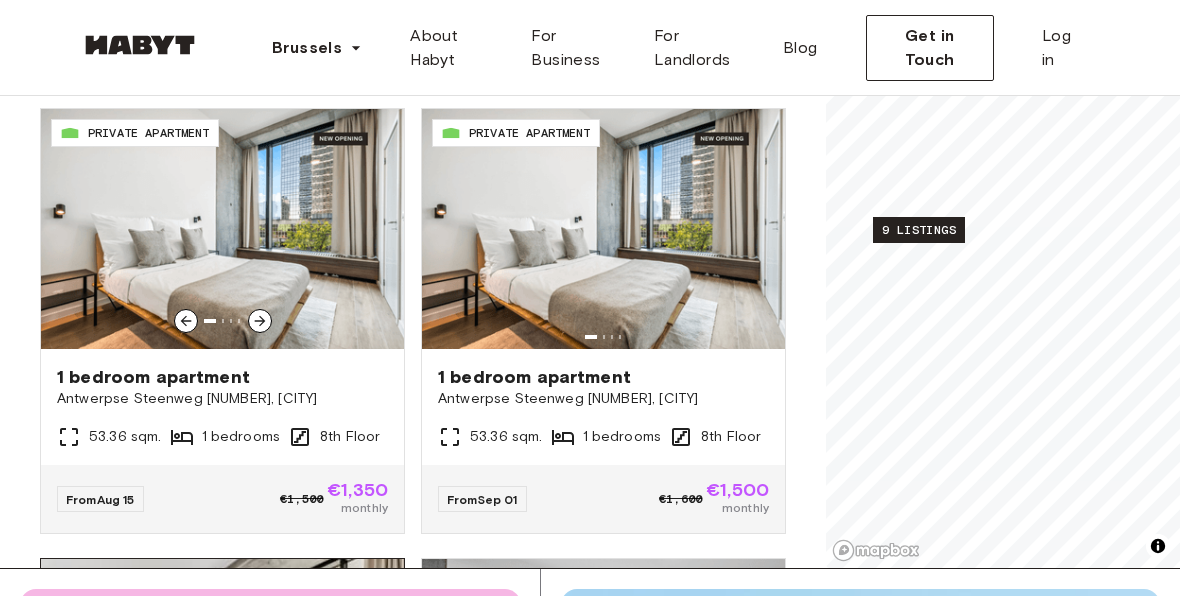 scroll, scrollTop: 728, scrollLeft: 0, axis: vertical 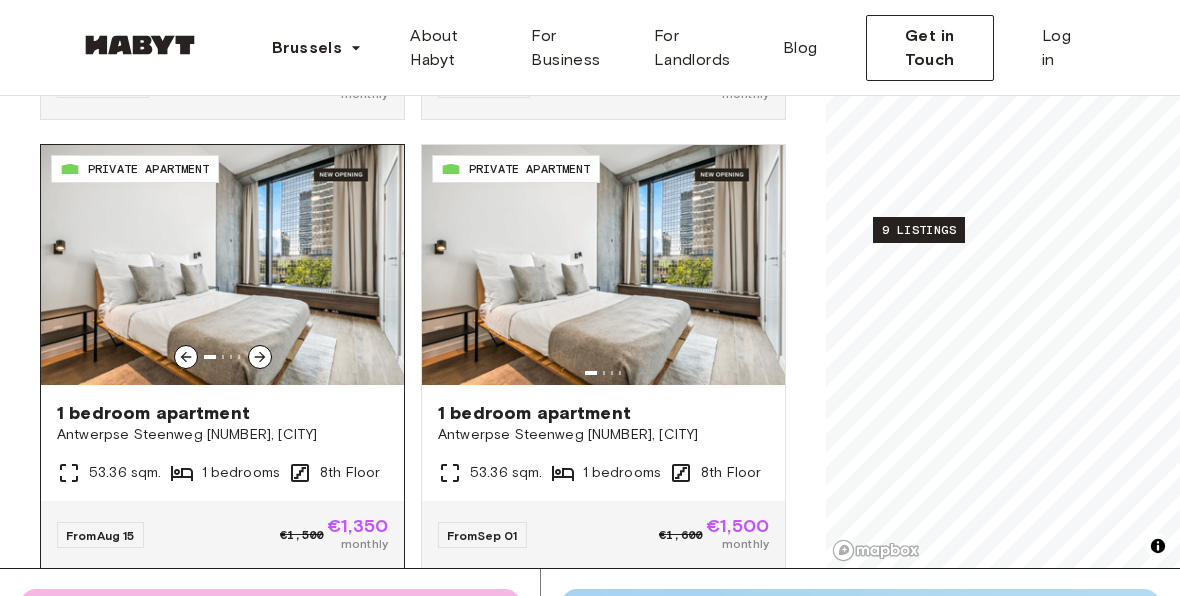 click 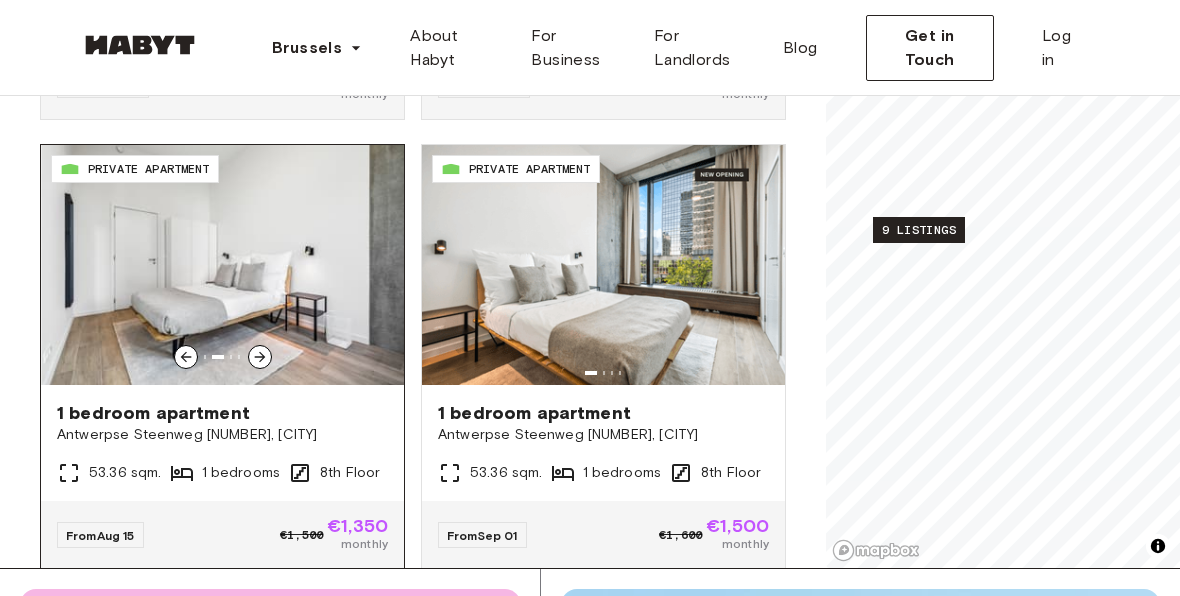 click 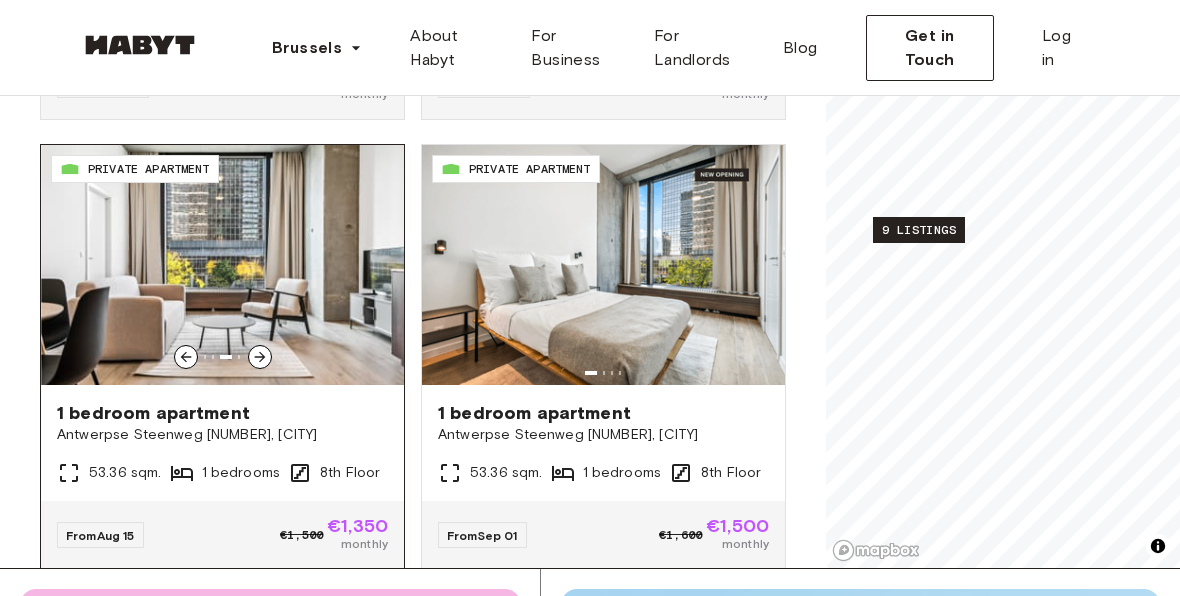 click 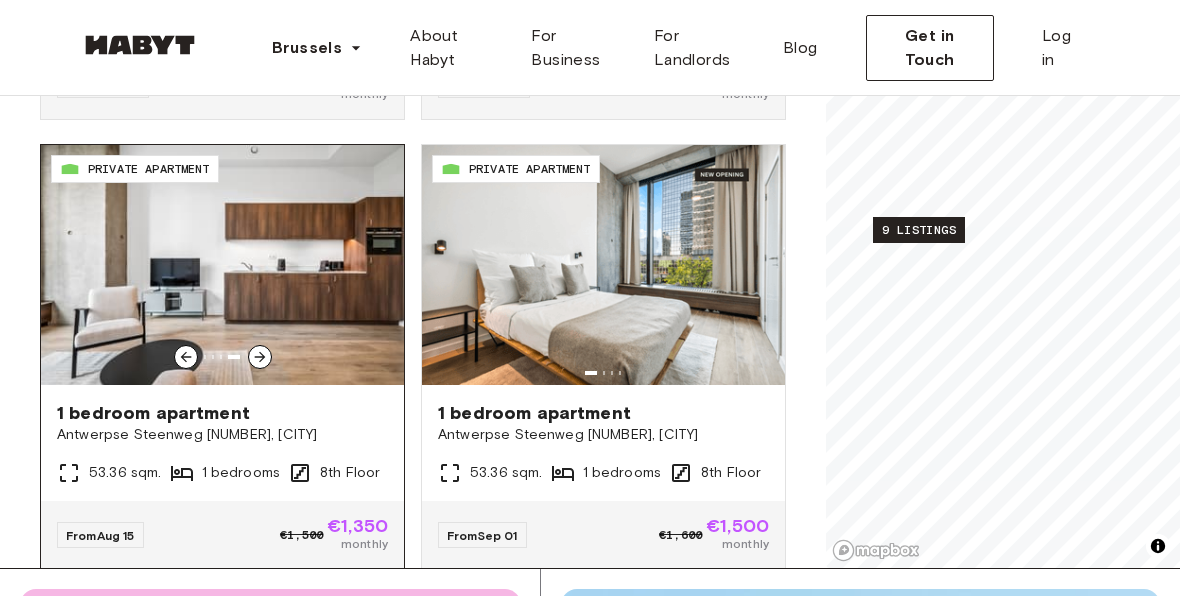 click 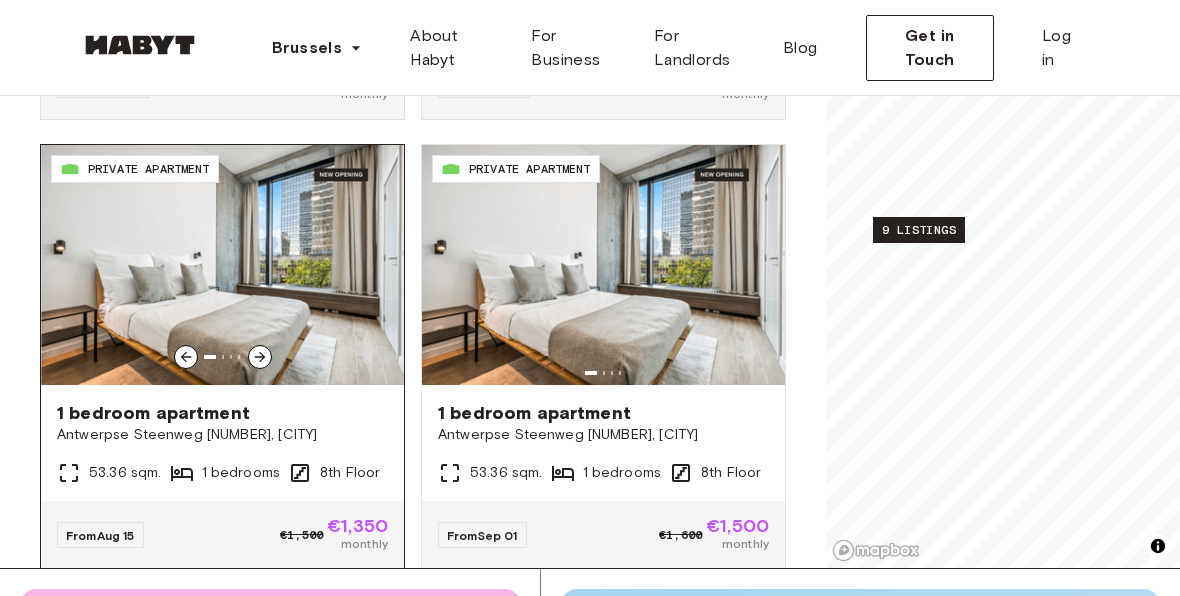 click 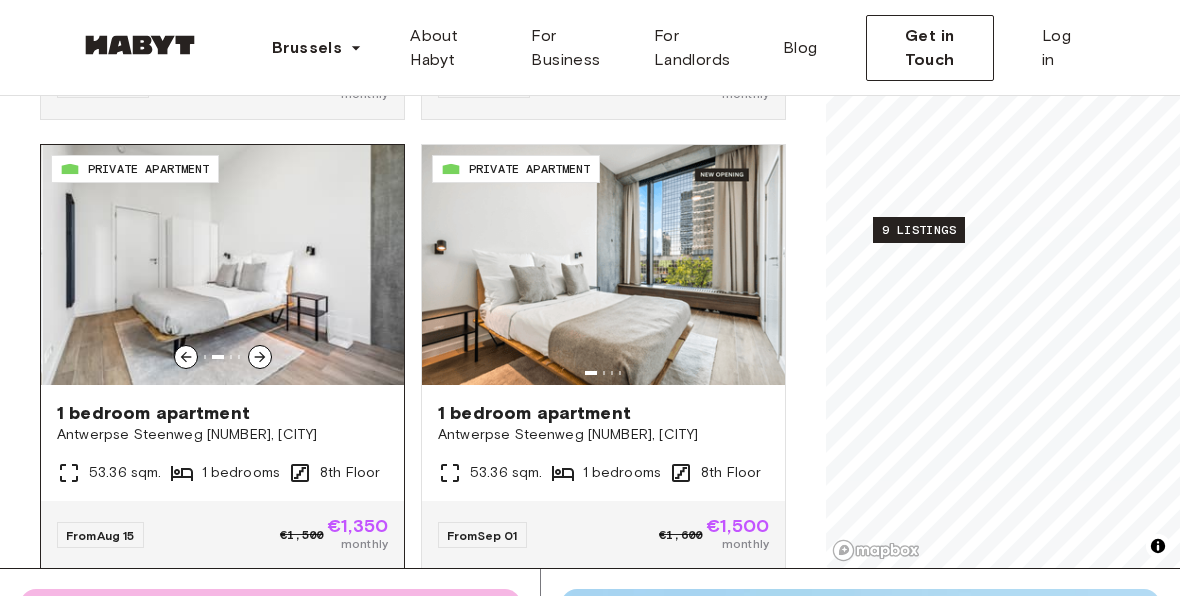 click 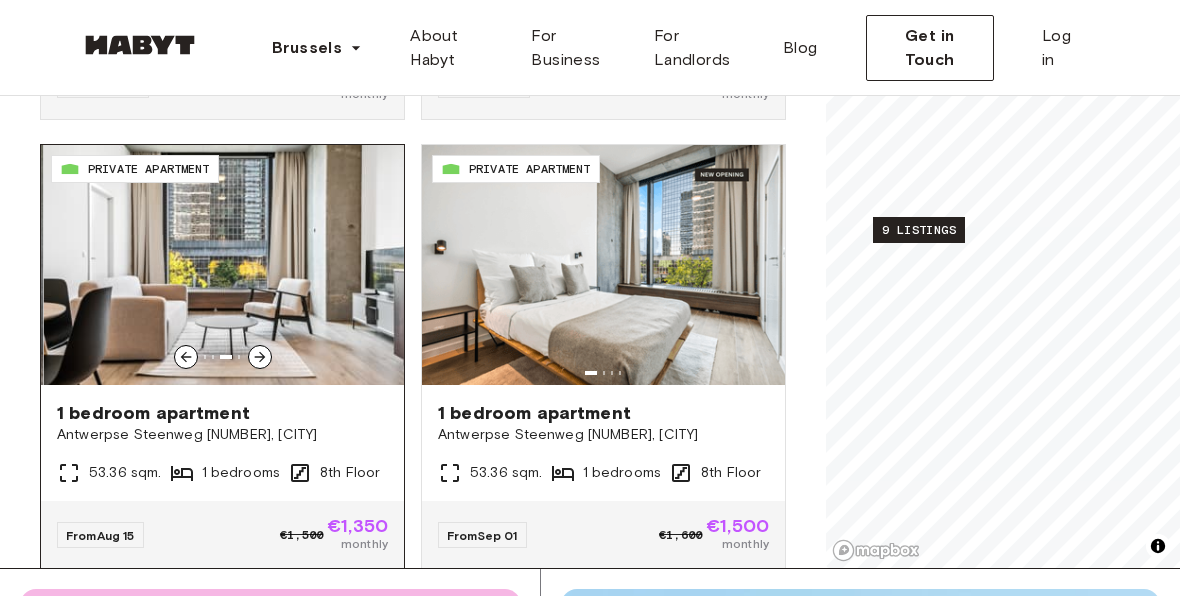 click 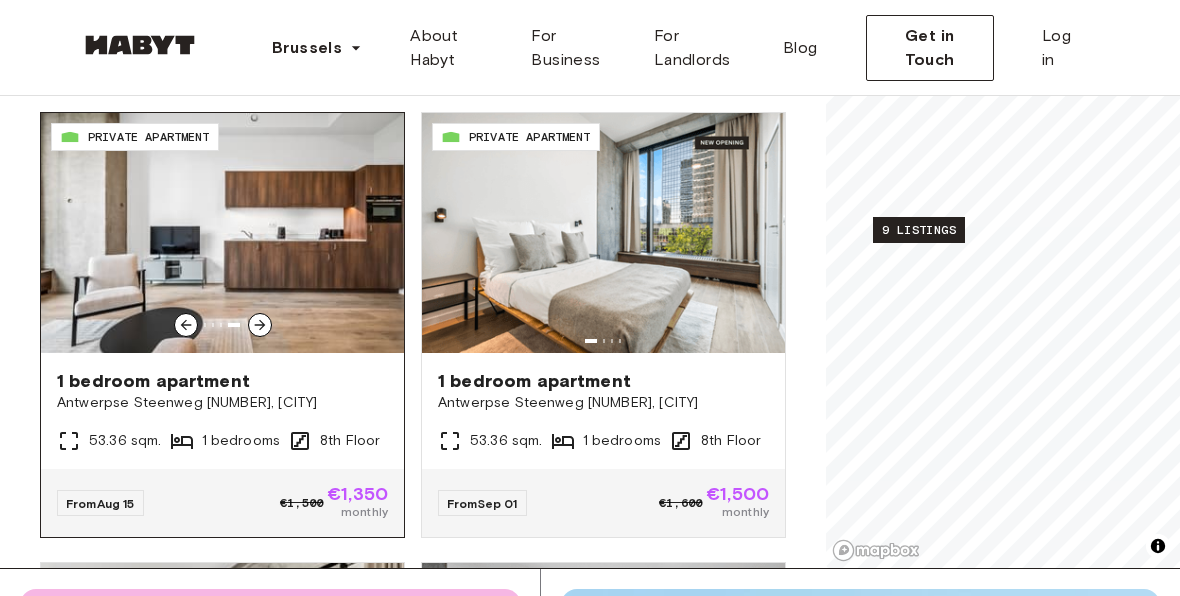 scroll, scrollTop: 761, scrollLeft: 0, axis: vertical 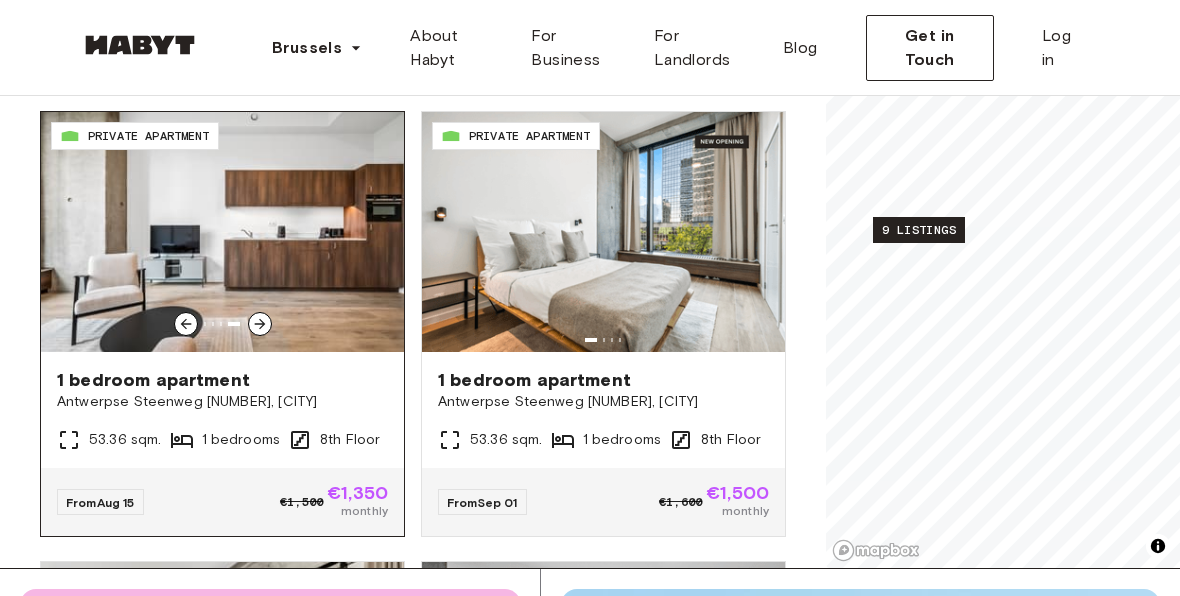 click at bounding box center (222, 232) 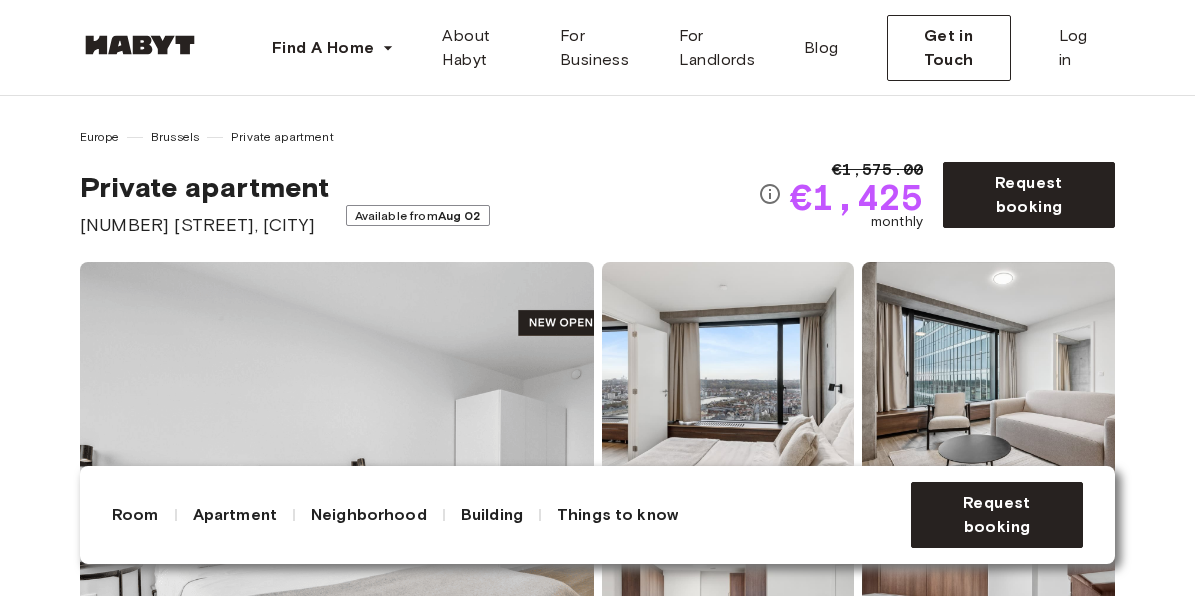 scroll, scrollTop: 0, scrollLeft: 0, axis: both 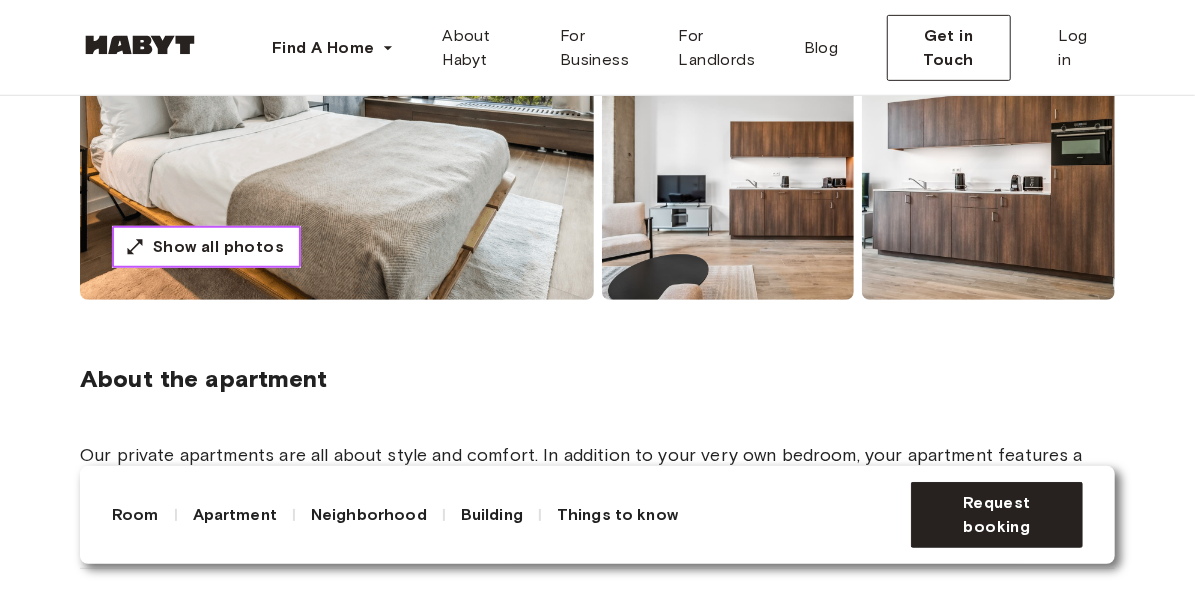 click on "Show all photos" at bounding box center [218, 247] 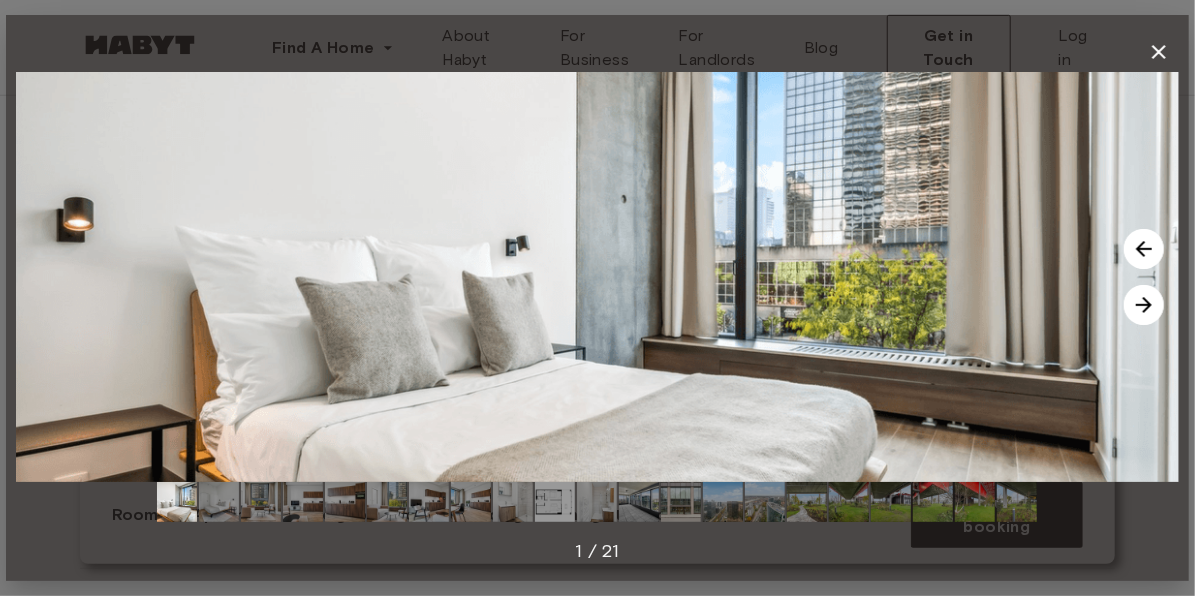 click at bounding box center [513, 502] 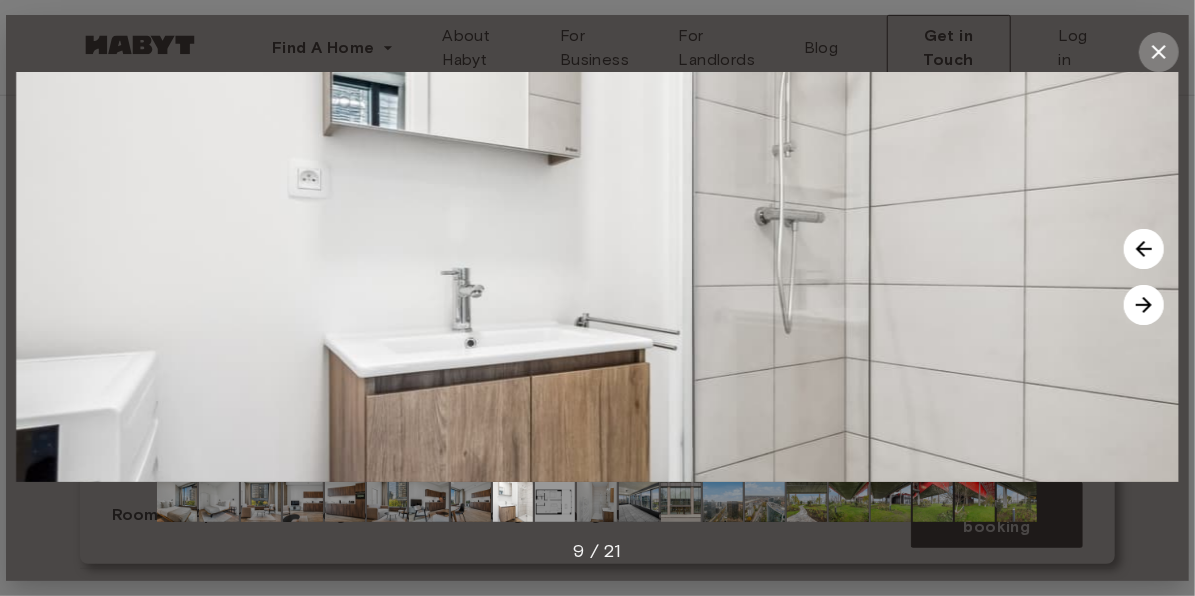 click 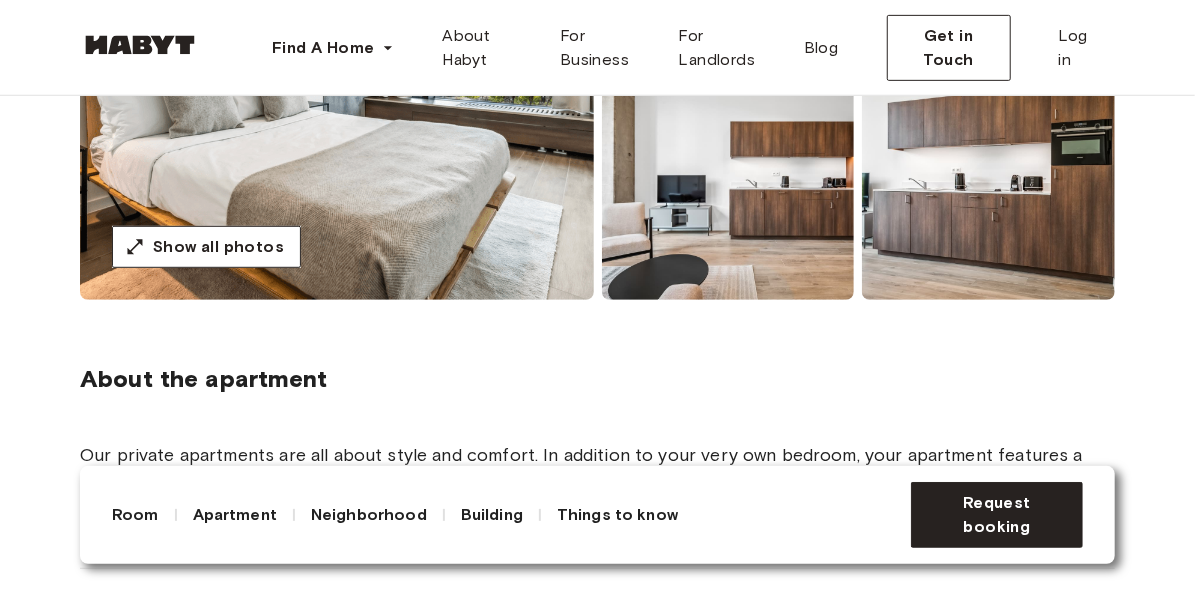 scroll, scrollTop: 650, scrollLeft: 0, axis: vertical 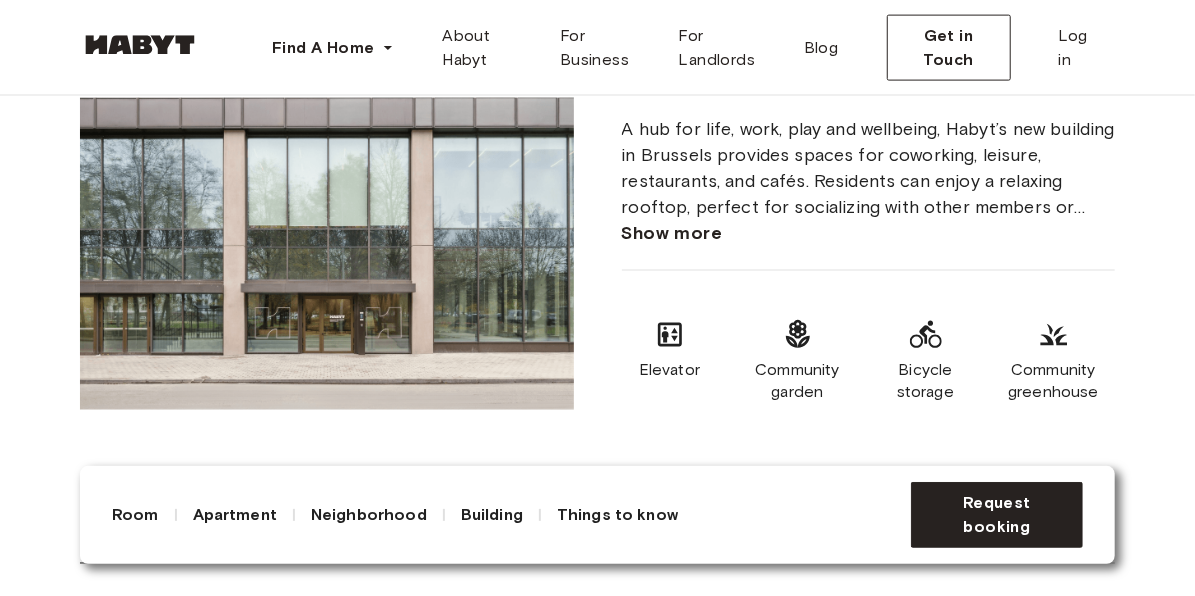 click on "Show more" at bounding box center [672, 233] 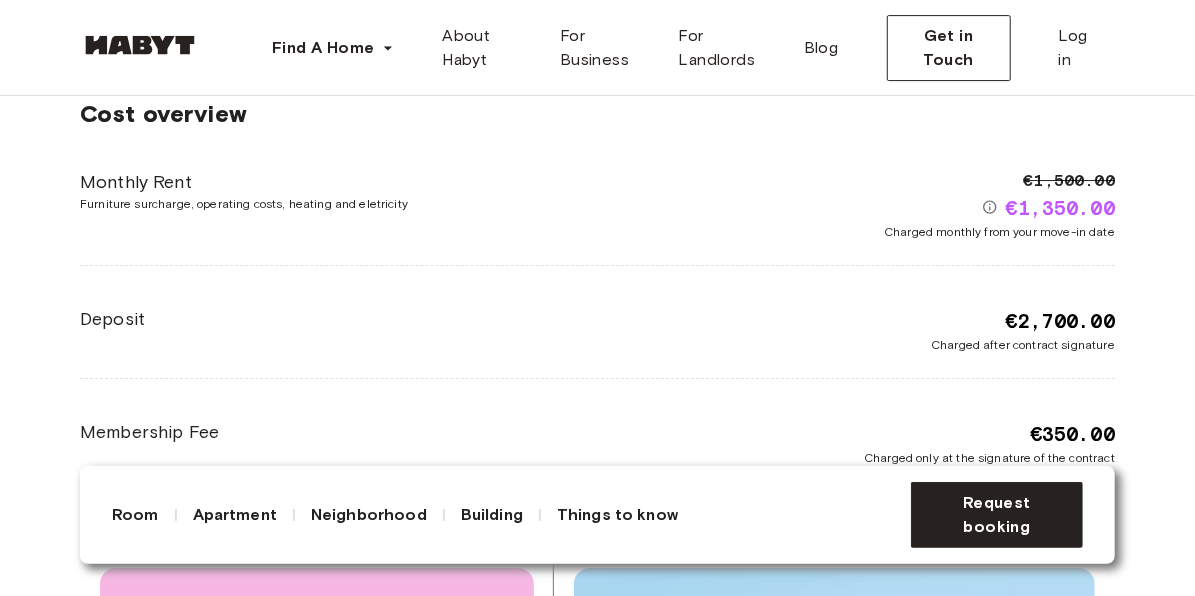 scroll, scrollTop: 3228, scrollLeft: 0, axis: vertical 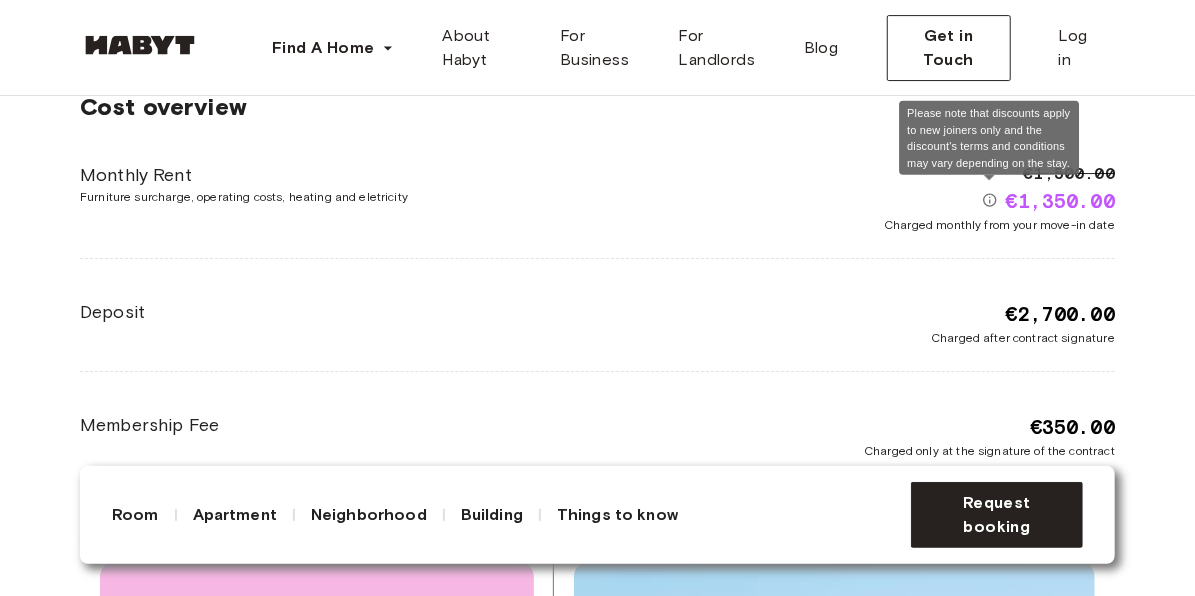 click 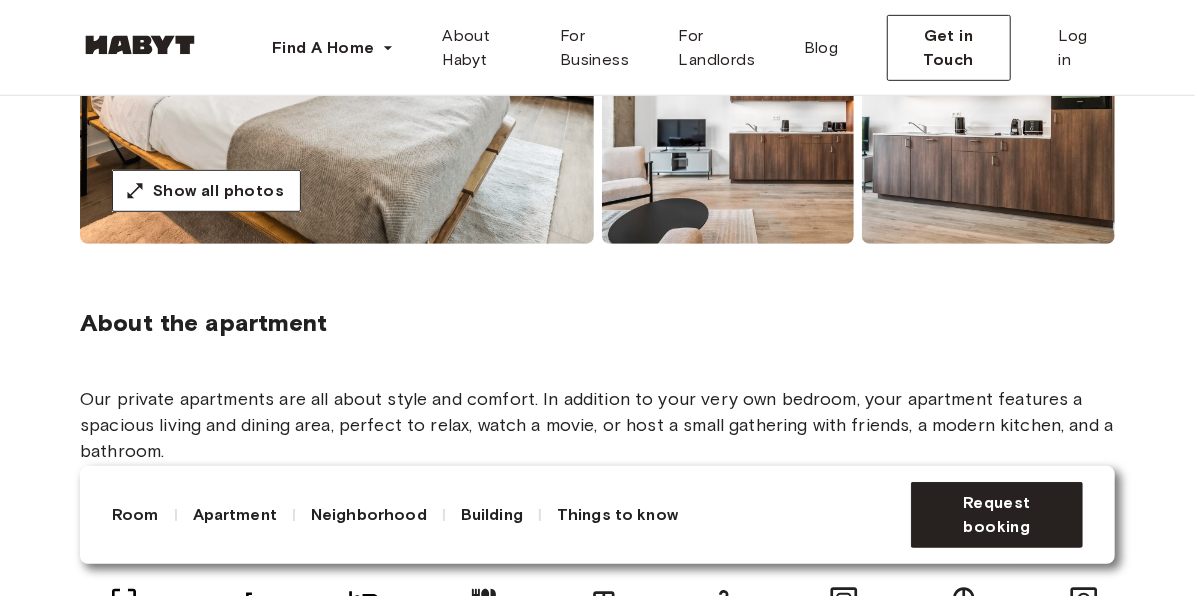 scroll, scrollTop: 0, scrollLeft: 0, axis: both 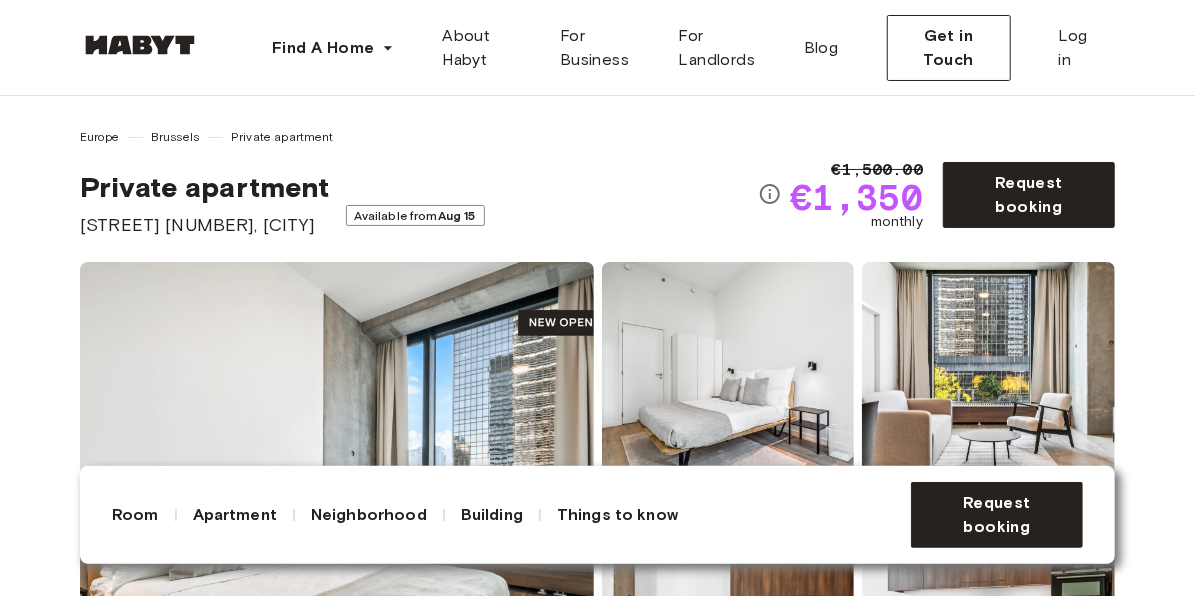 click on "Europe Brussels Private apartment Private apartment Antwerpse Steenweg 57, Brussels Available from  Aug 15 €1,500.00 €1,350 monthly Request booking" at bounding box center (597, 183) 